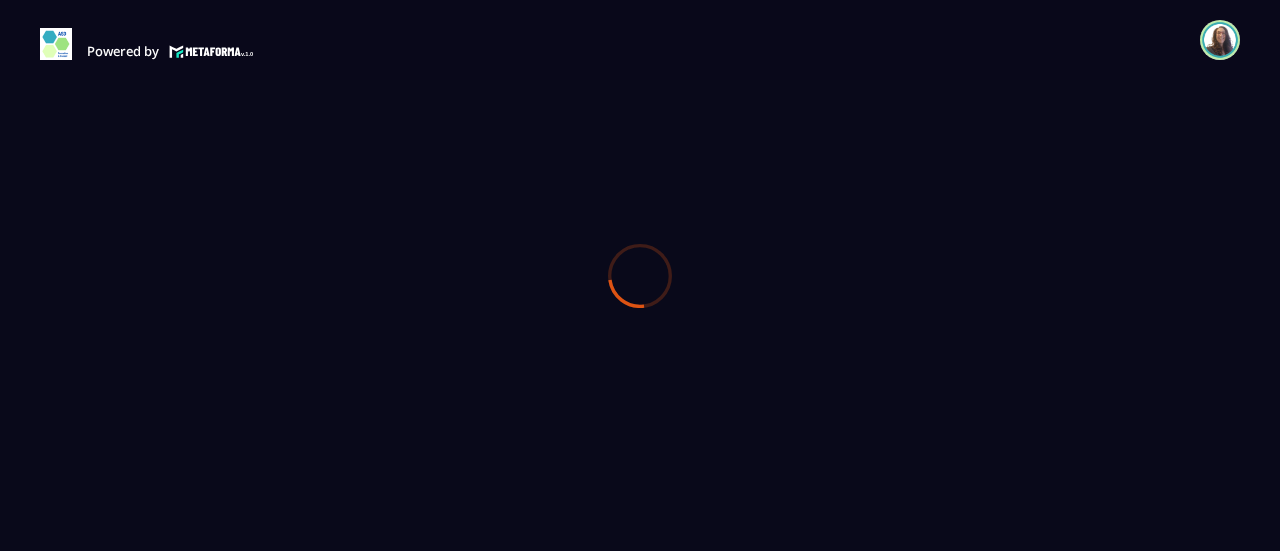 scroll, scrollTop: 0, scrollLeft: 0, axis: both 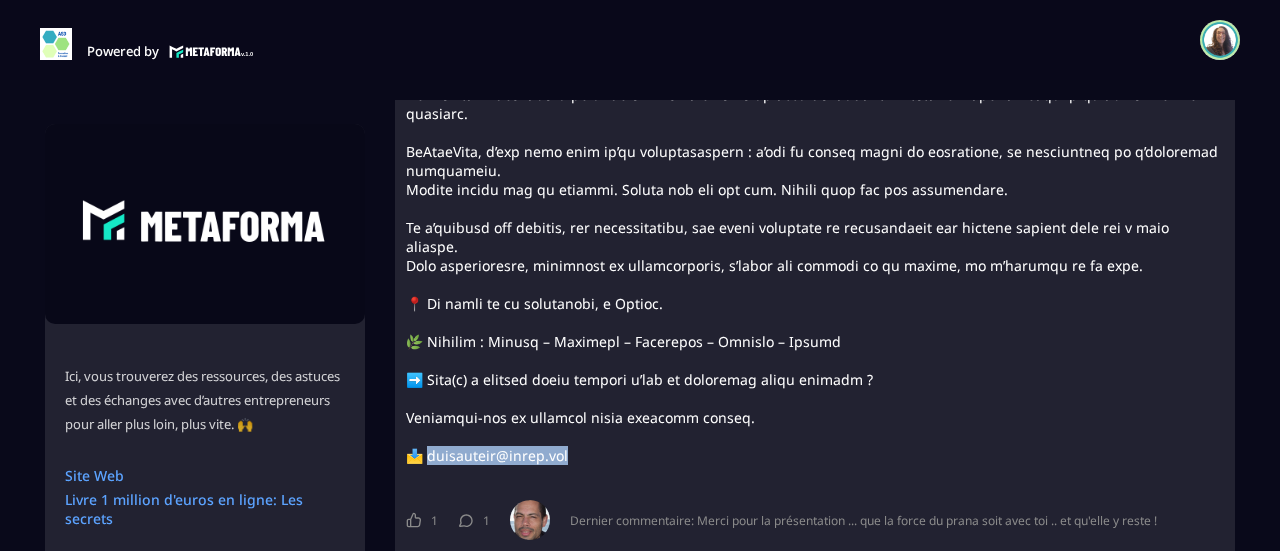 drag, startPoint x: 579, startPoint y: 375, endPoint x: 428, endPoint y: 377, distance: 151.01324 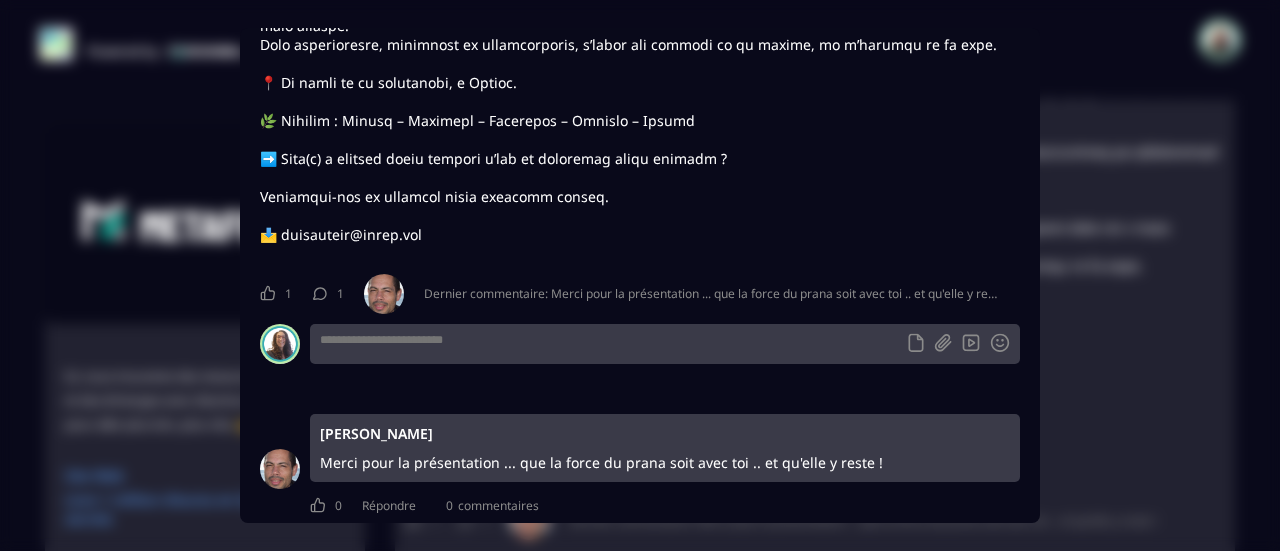 scroll, scrollTop: 368, scrollLeft: 0, axis: vertical 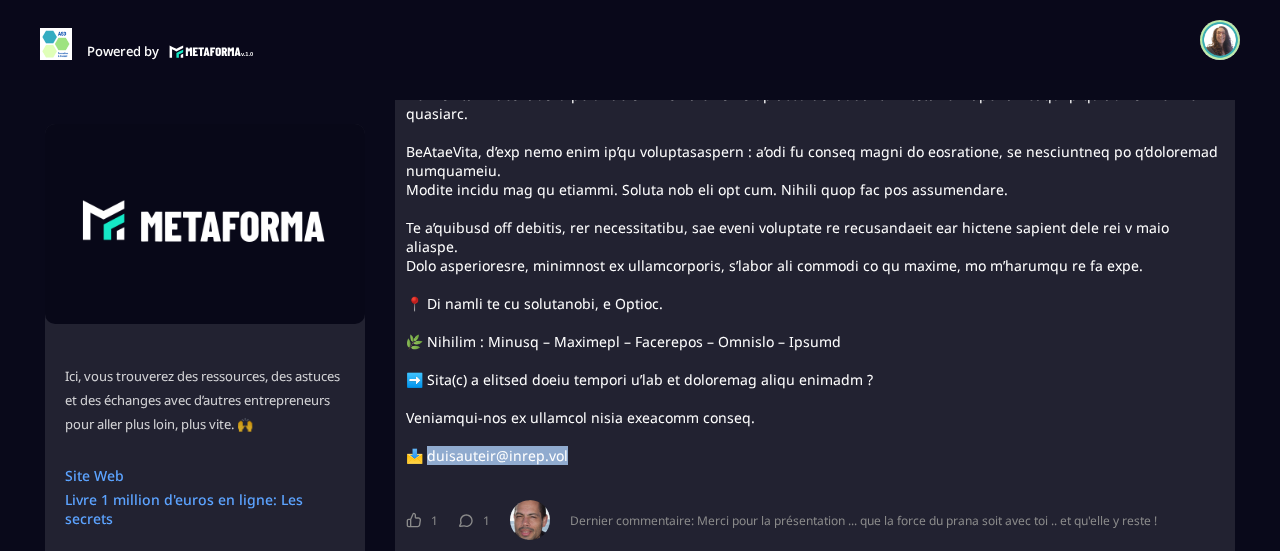 drag, startPoint x: 429, startPoint y: 371, endPoint x: 568, endPoint y: 389, distance: 140.16063 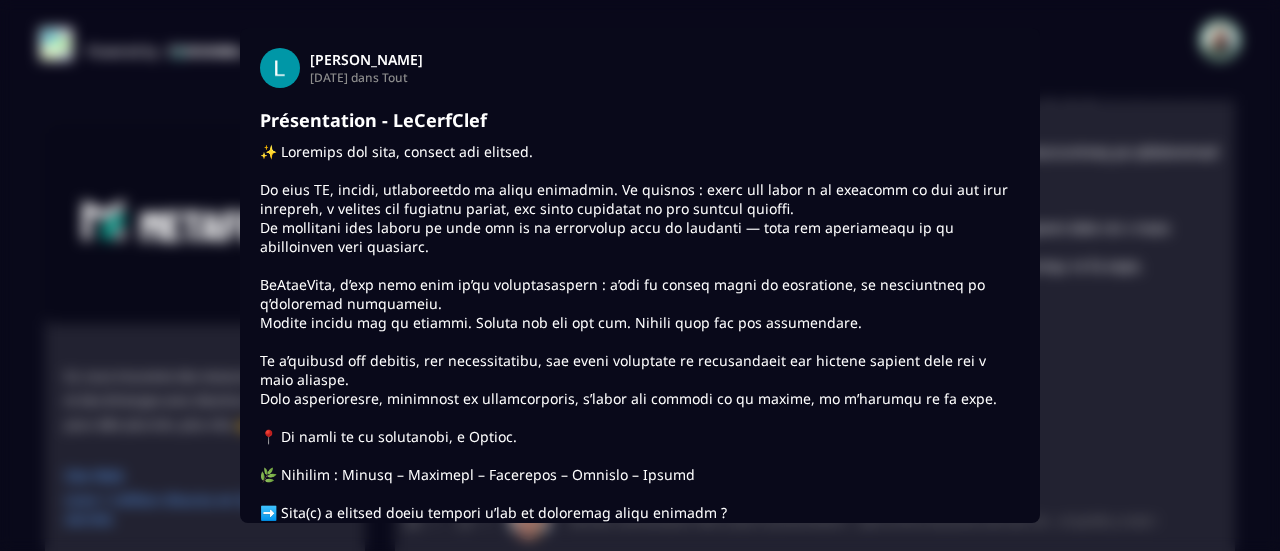 drag, startPoint x: 551, startPoint y: 369, endPoint x: 1142, endPoint y: 277, distance: 598.11786 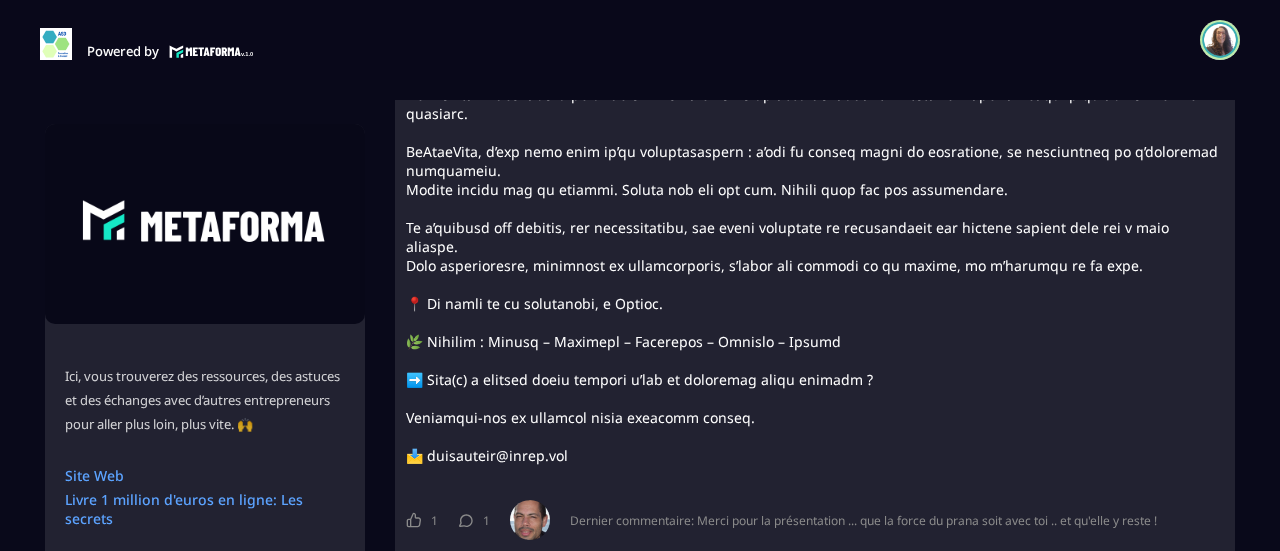 drag, startPoint x: 434, startPoint y: 369, endPoint x: 882, endPoint y: 345, distance: 448.6424 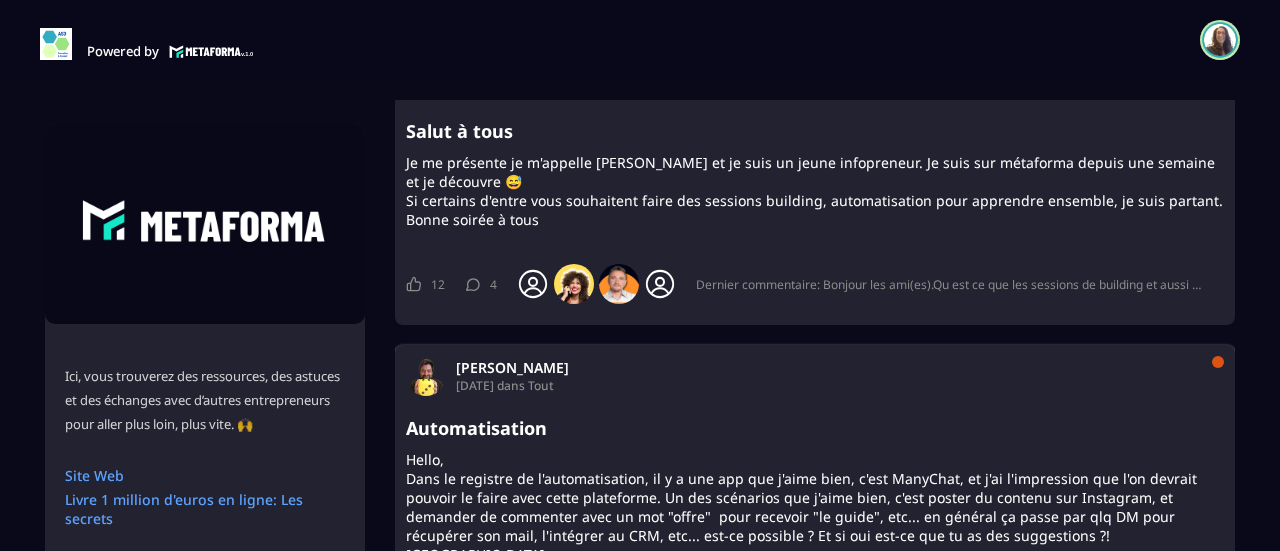scroll, scrollTop: 4400, scrollLeft: 0, axis: vertical 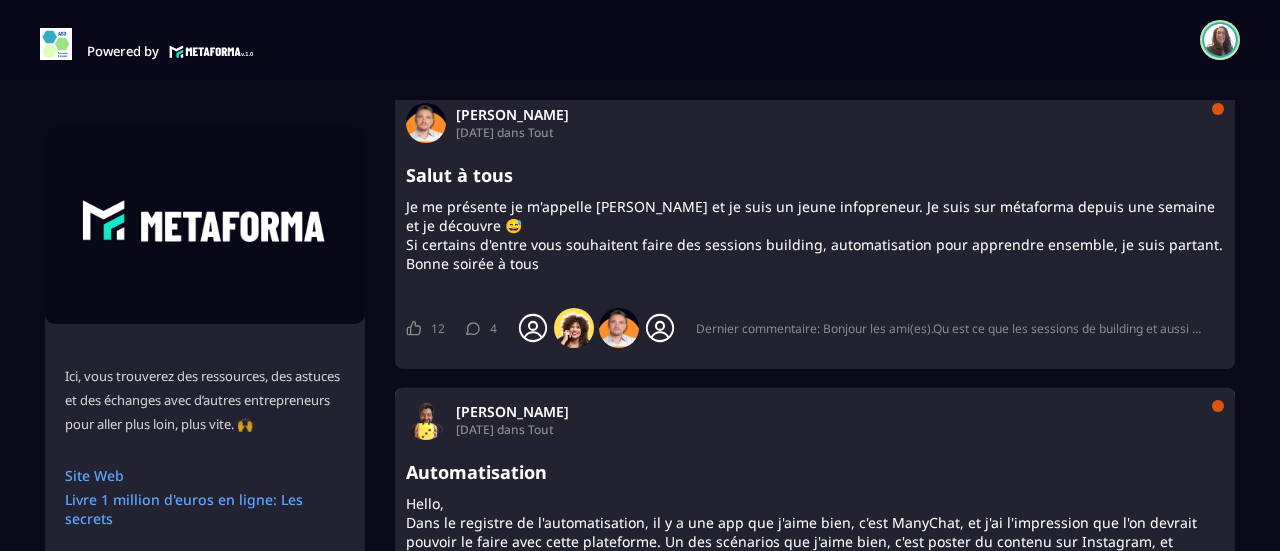 click 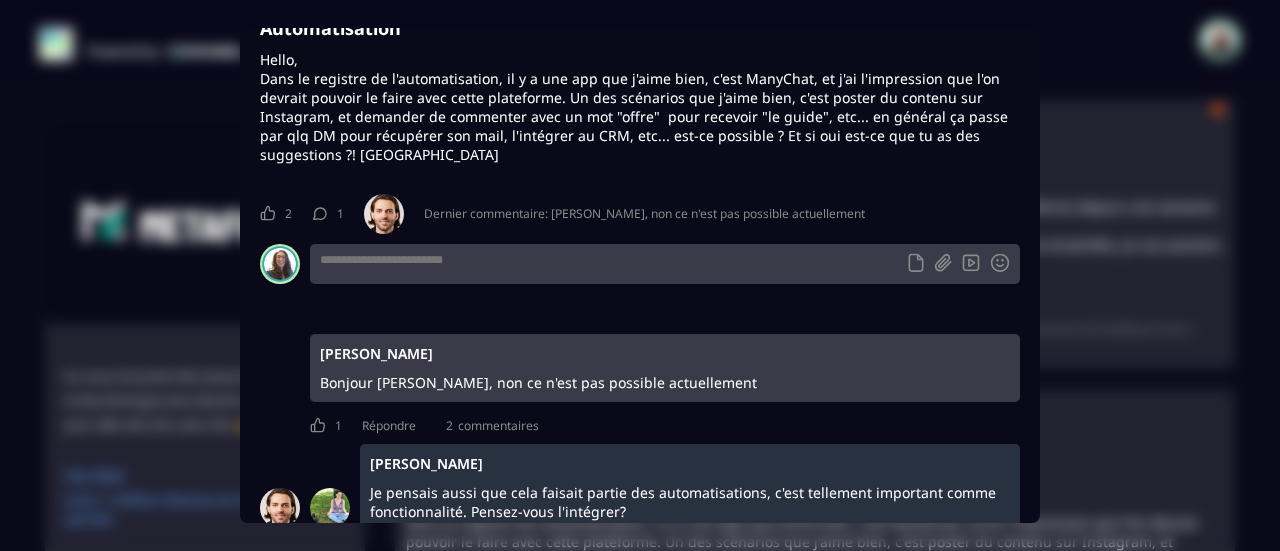 scroll, scrollTop: 264, scrollLeft: 0, axis: vertical 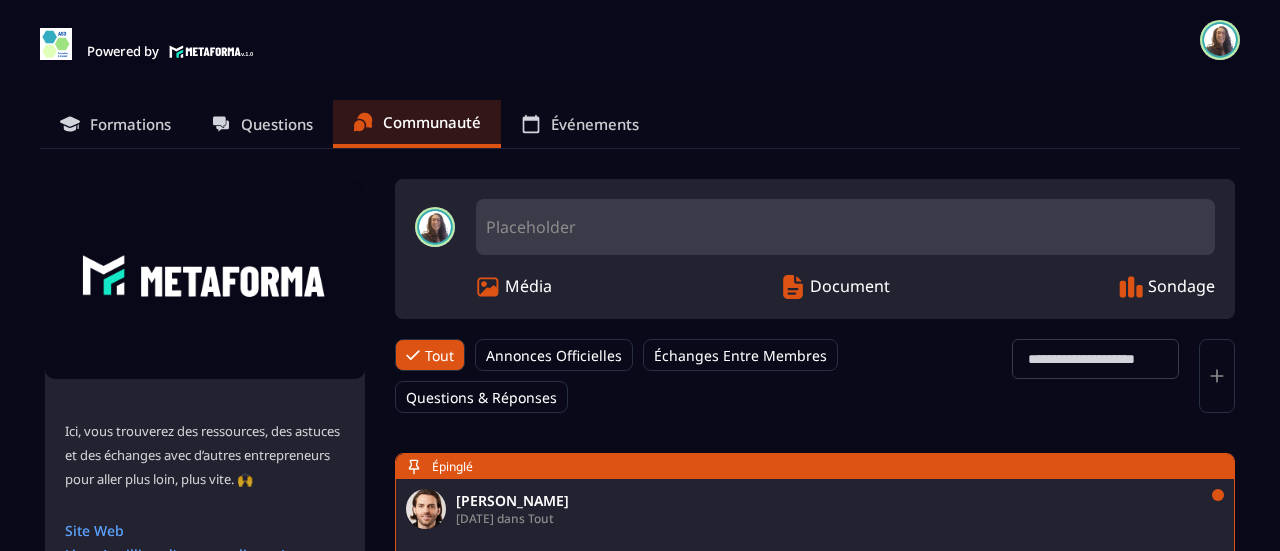 click at bounding box center (1220, 40) 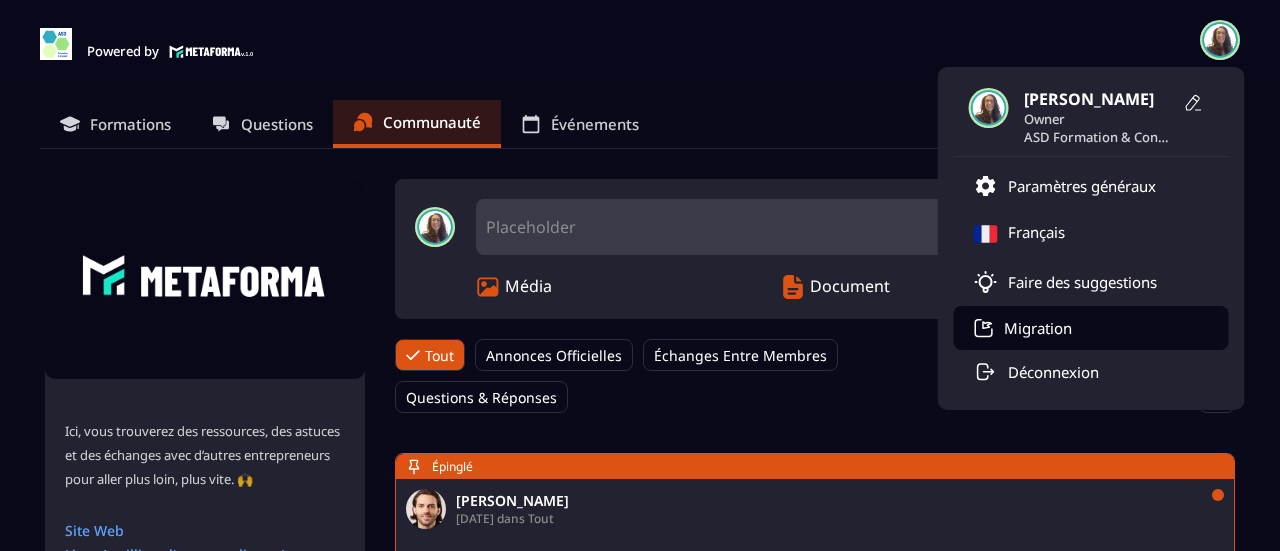 click on "Migration" at bounding box center [1038, 328] 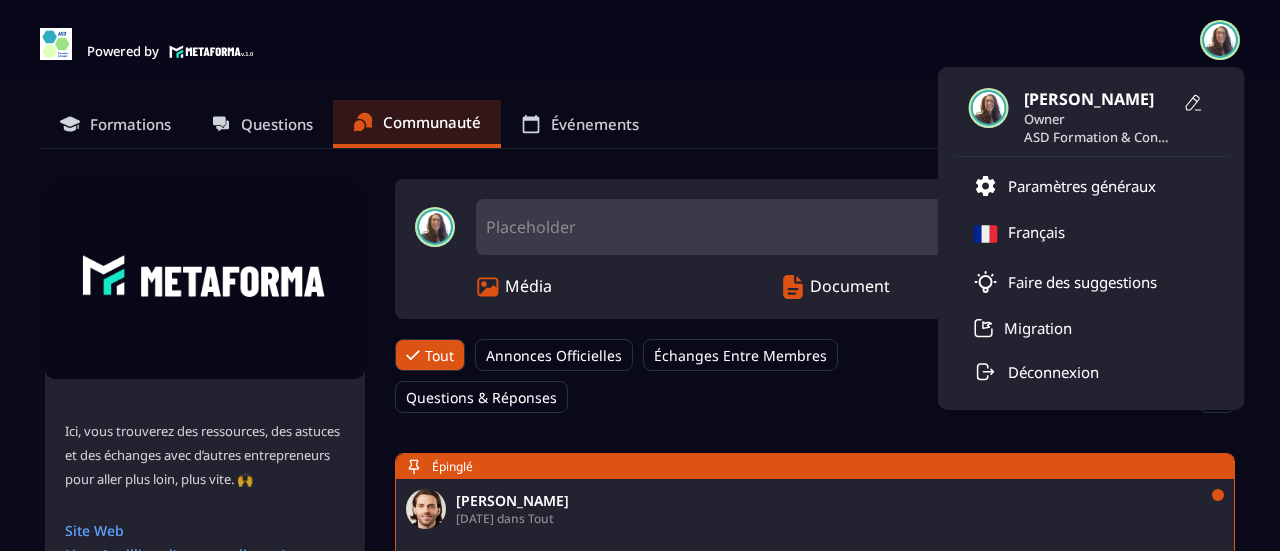 click on "Événements" at bounding box center [595, 124] 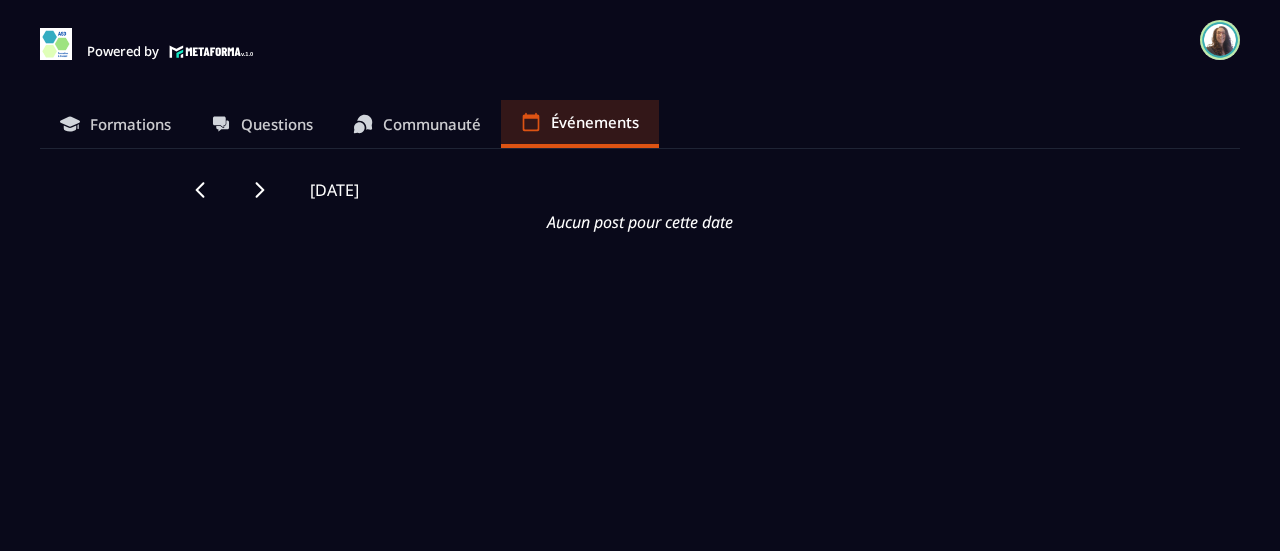 click at bounding box center (1220, 40) 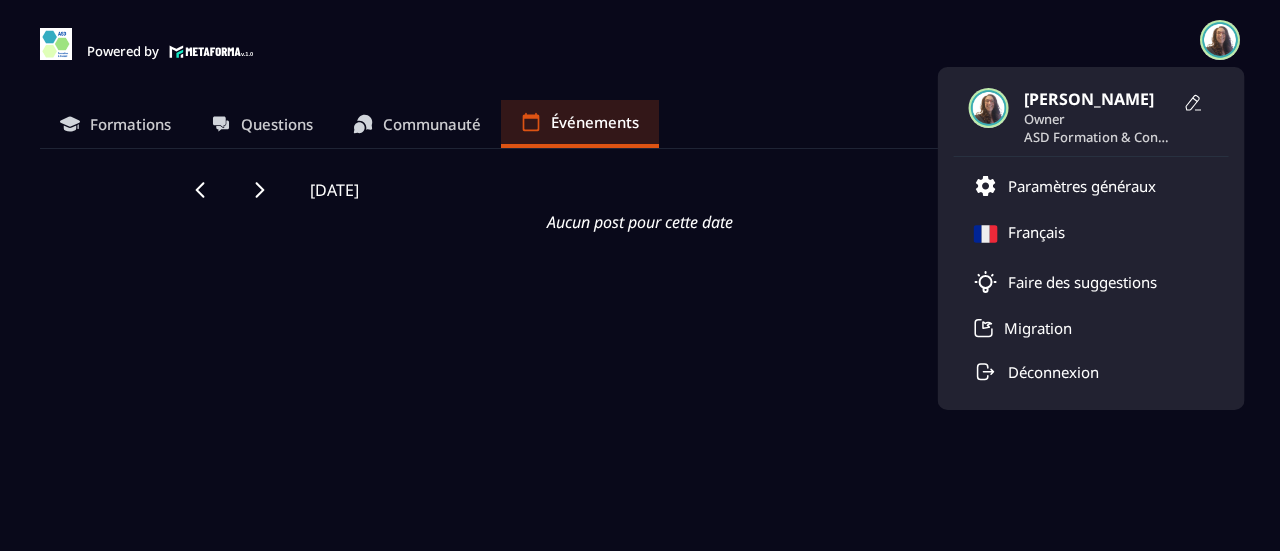 click on "Owner" at bounding box center (1099, 119) 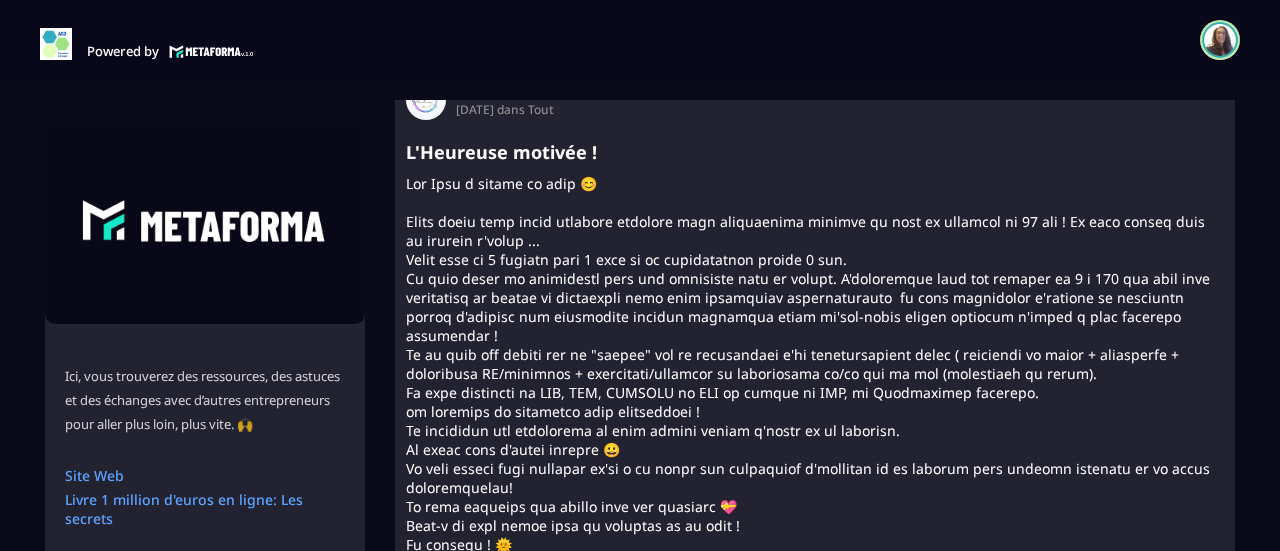 scroll, scrollTop: 500, scrollLeft: 0, axis: vertical 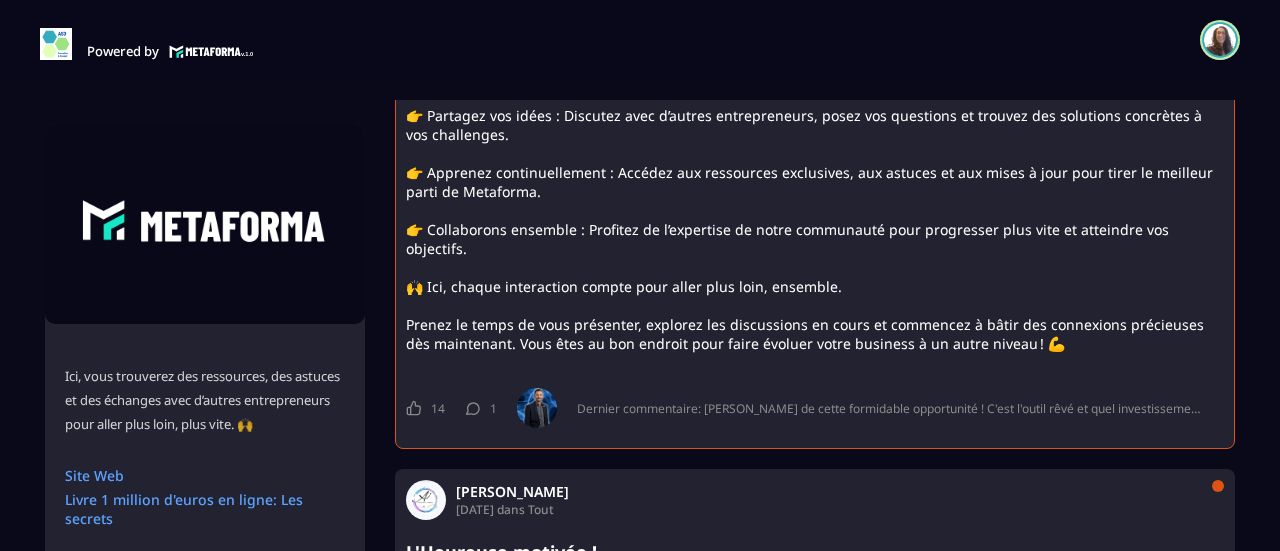 click on "Powered by Caroline BLONDEAU contact@asd-oc.fr Formations Questions Communauté Événements Français Déconnexion Fermer" at bounding box center [640, 40] 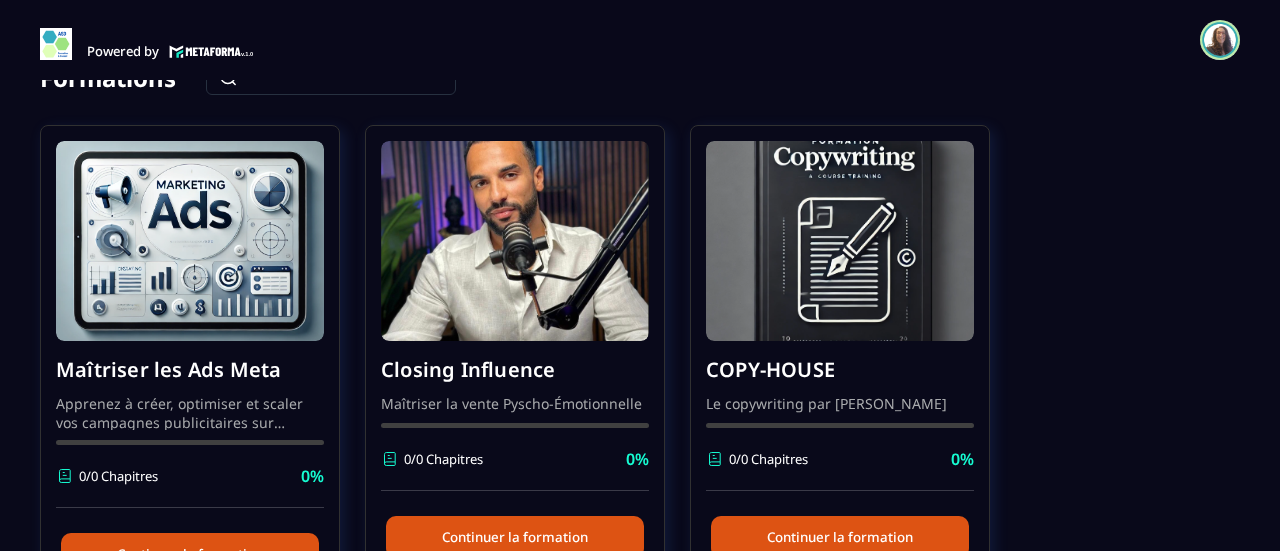 scroll, scrollTop: 0, scrollLeft: 0, axis: both 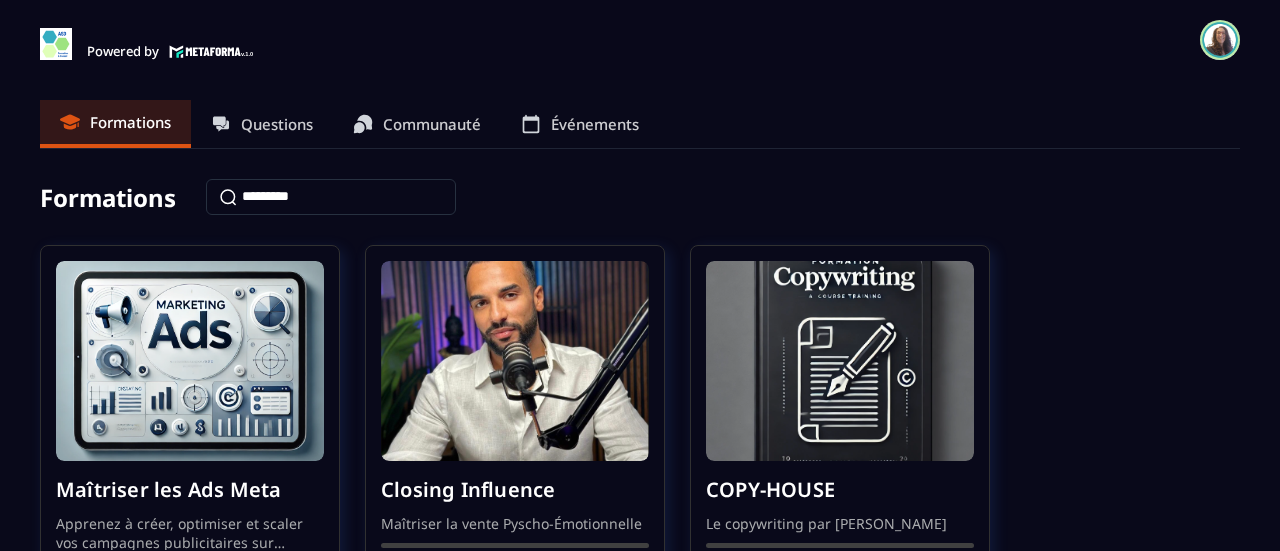 click on "Powered by Caroline BLONDEAU contact@asd-oc.fr Formations Questions Communauté Événements Français Déconnexion Fermer" at bounding box center [640, 40] 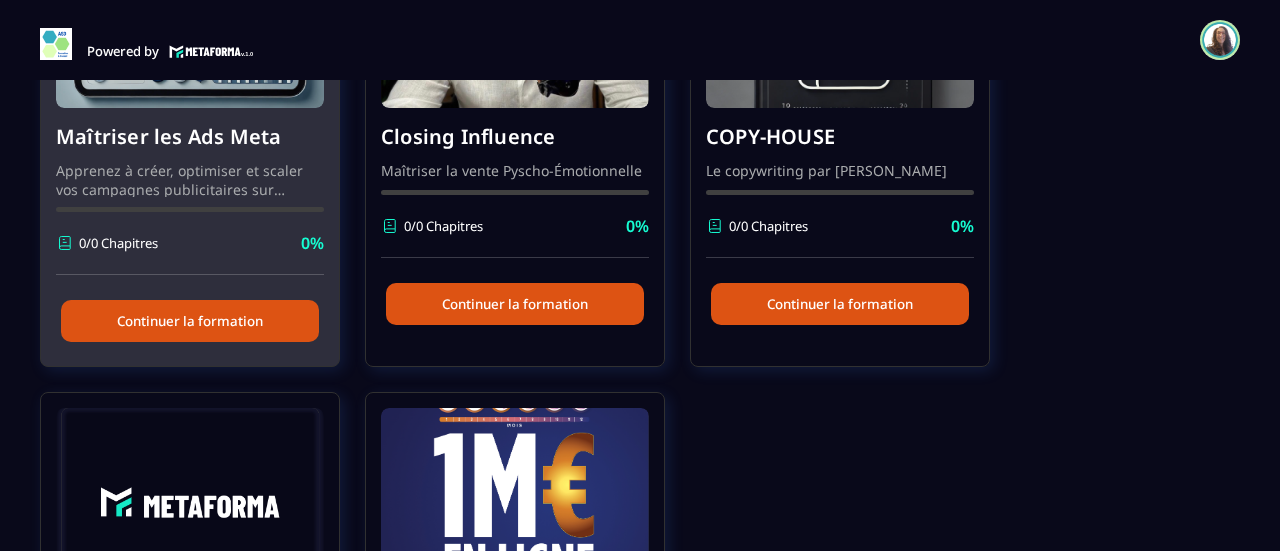 scroll, scrollTop: 0, scrollLeft: 0, axis: both 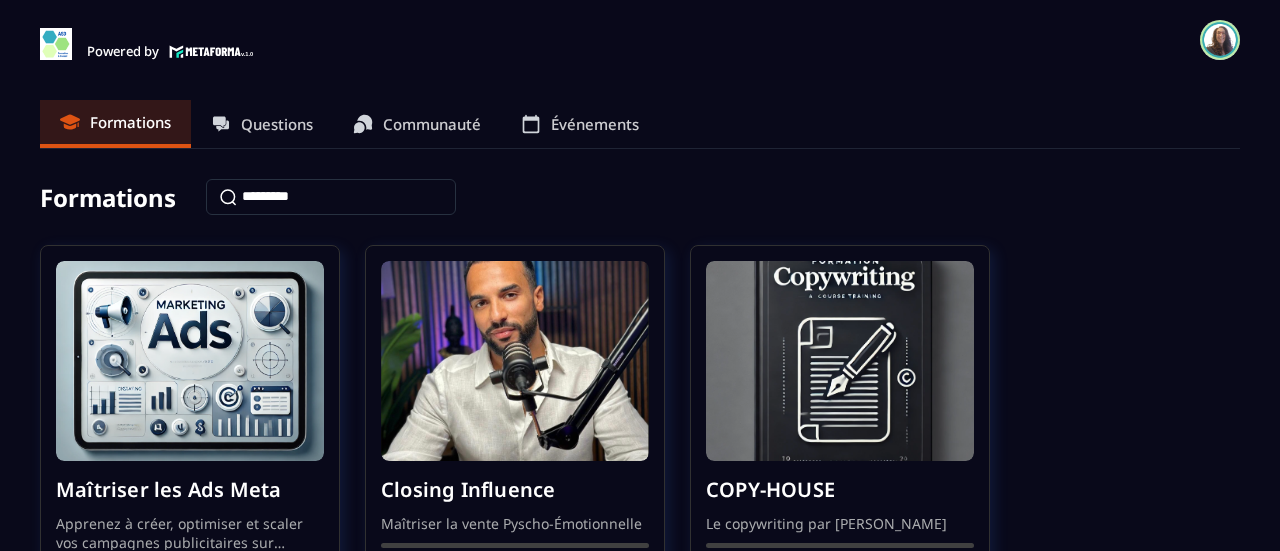 click on "Powered by Caroline BLONDEAU contact@asd-oc.fr Formations Questions Communauté Événements Français Déconnexion Fermer" at bounding box center (640, 40) 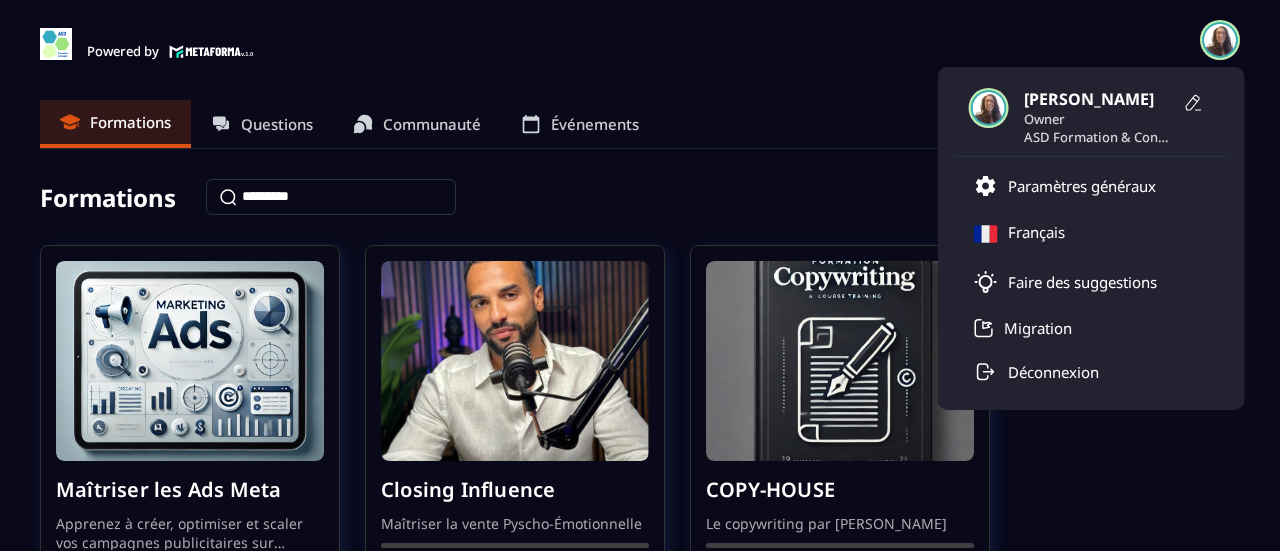 click on "Powered by Caroline BLONDEAU Owner ASD Formation & Conseil Paramètres généraux Français Faire des suggestions Migration Déconnexion Caroline BLONDEAU contact@asd-oc.fr Formations Questions Communauté Événements Français Déconnexion Fermer" at bounding box center [640, 40] 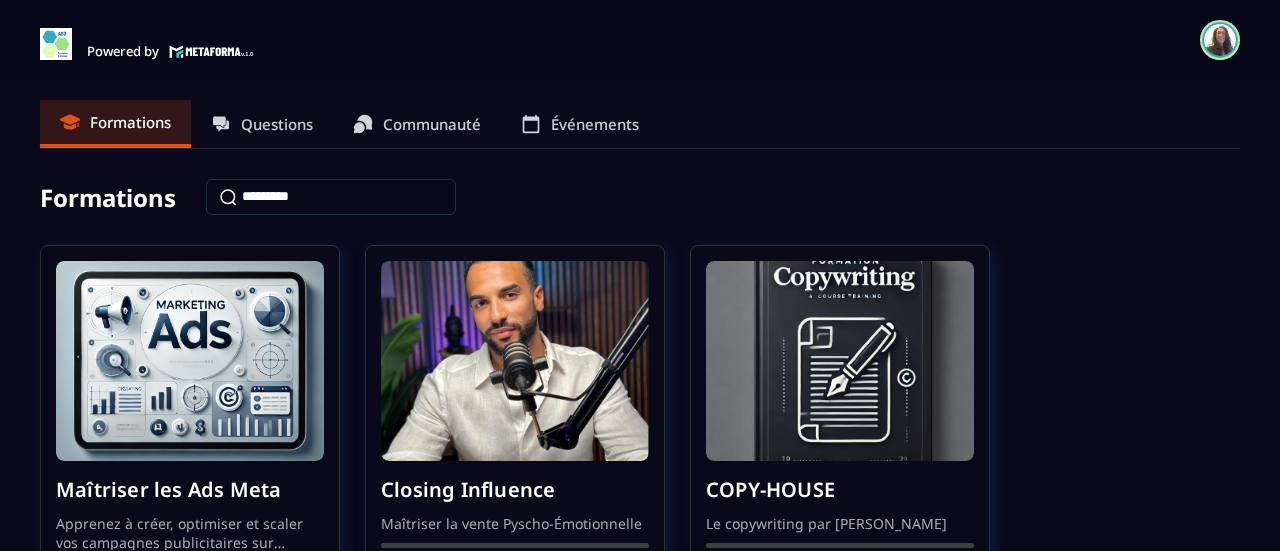 click at bounding box center (1220, 40) 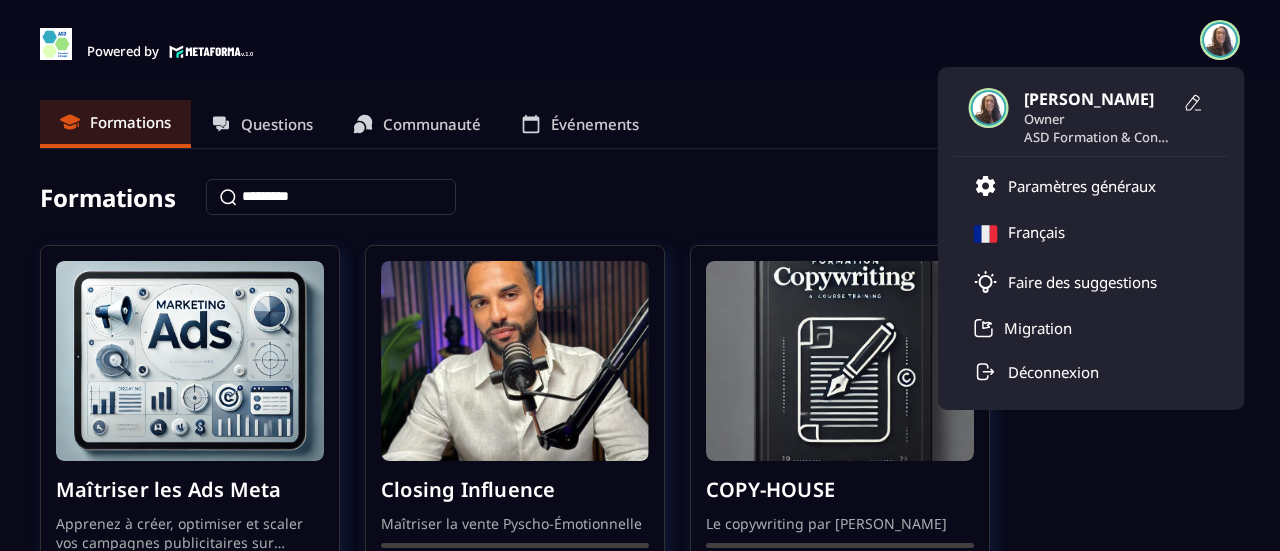 click on "ASD Formation & Conseil" at bounding box center (1099, 137) 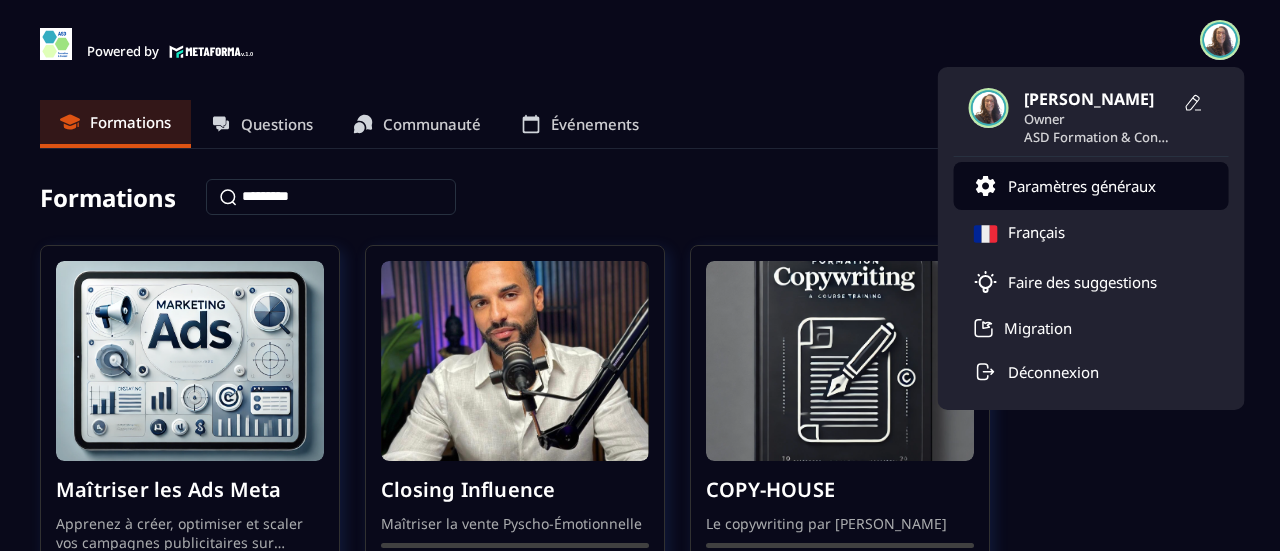 click on "Paramètres généraux" at bounding box center [1082, 186] 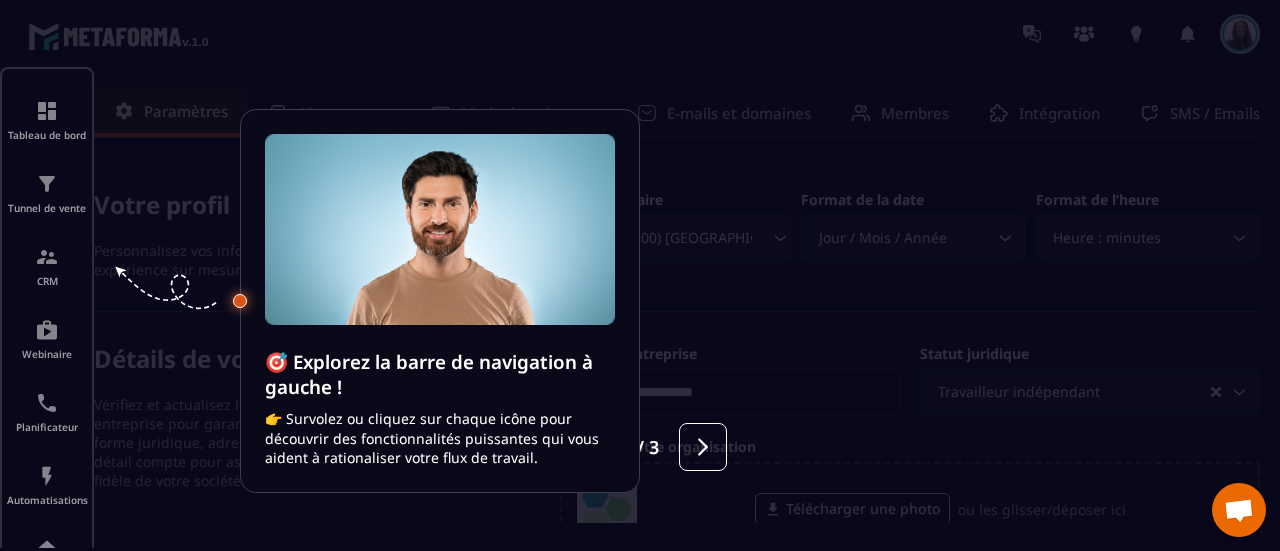 click at bounding box center (640, 275) 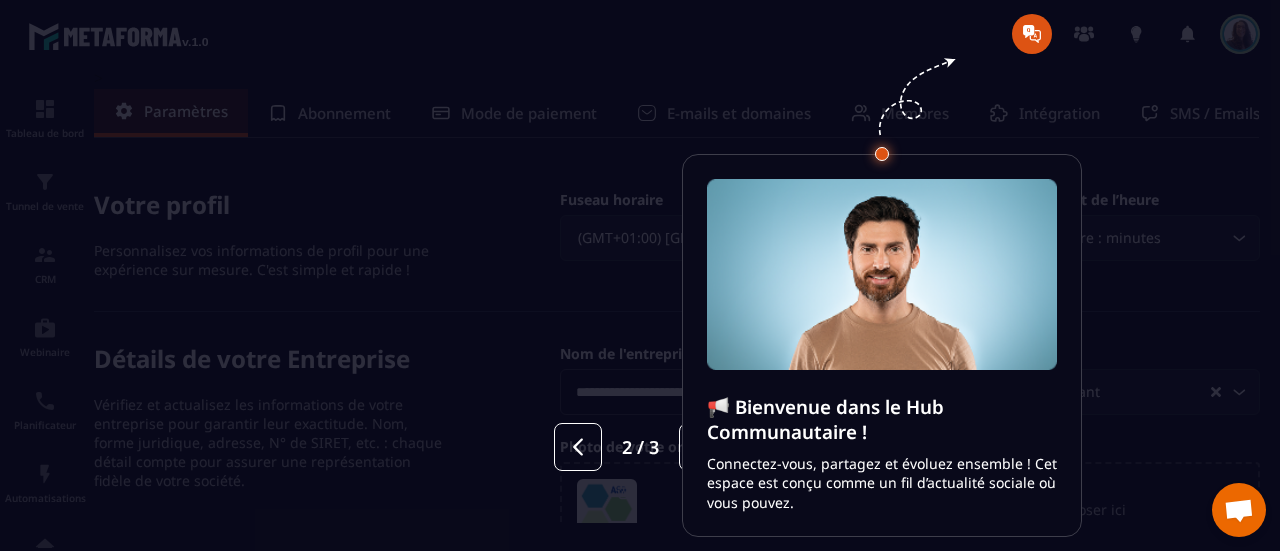 click at bounding box center [640, 275] 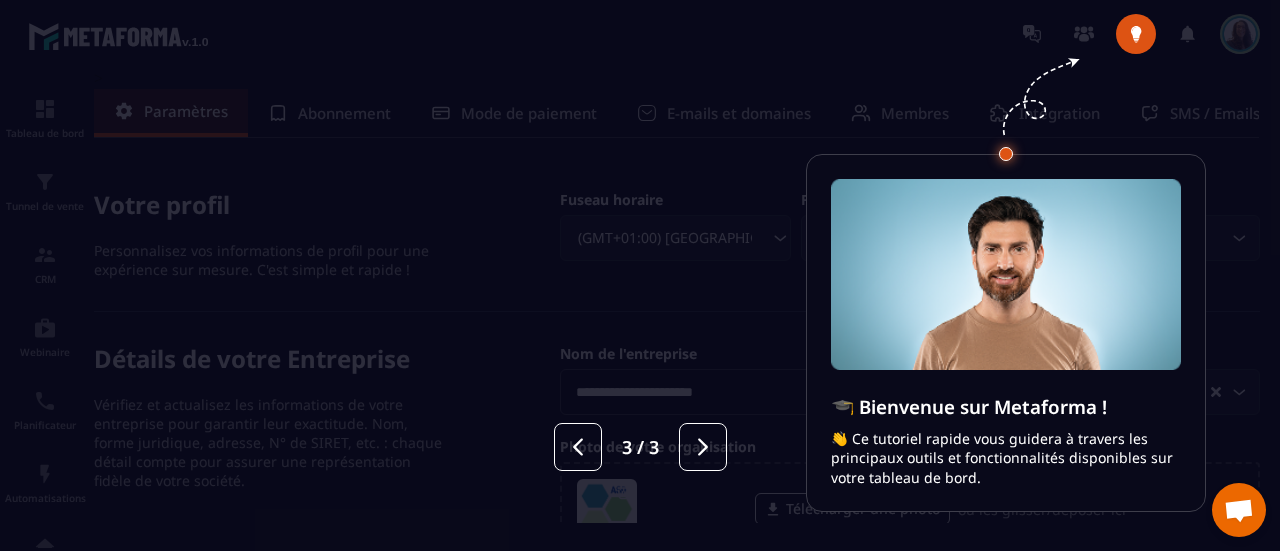 click at bounding box center (640, 275) 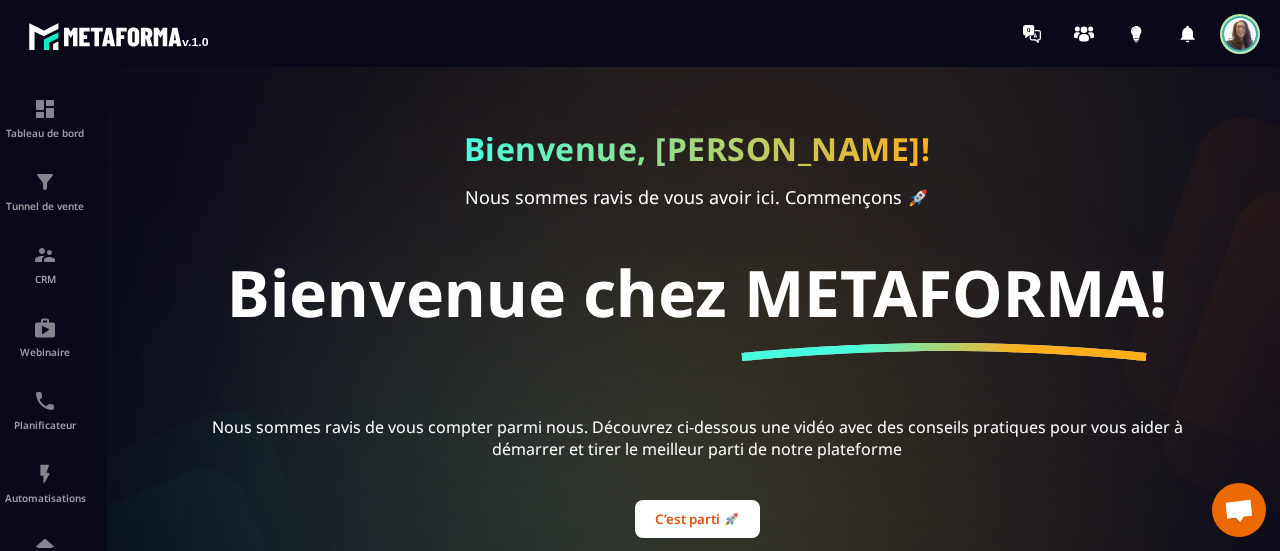 click at bounding box center (1239, 510) 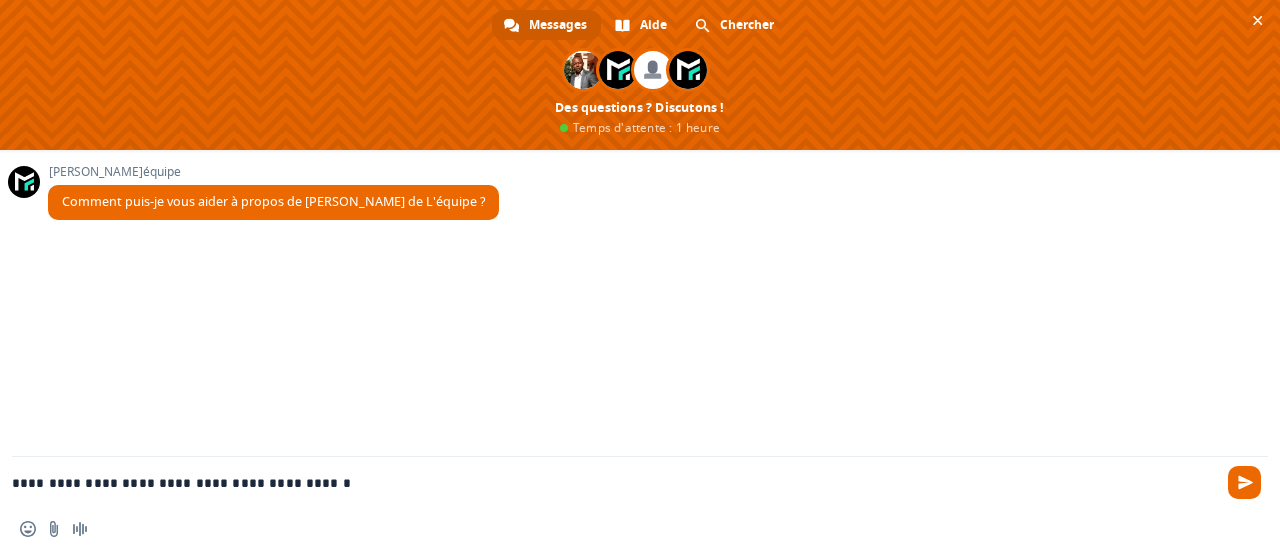 type on "**********" 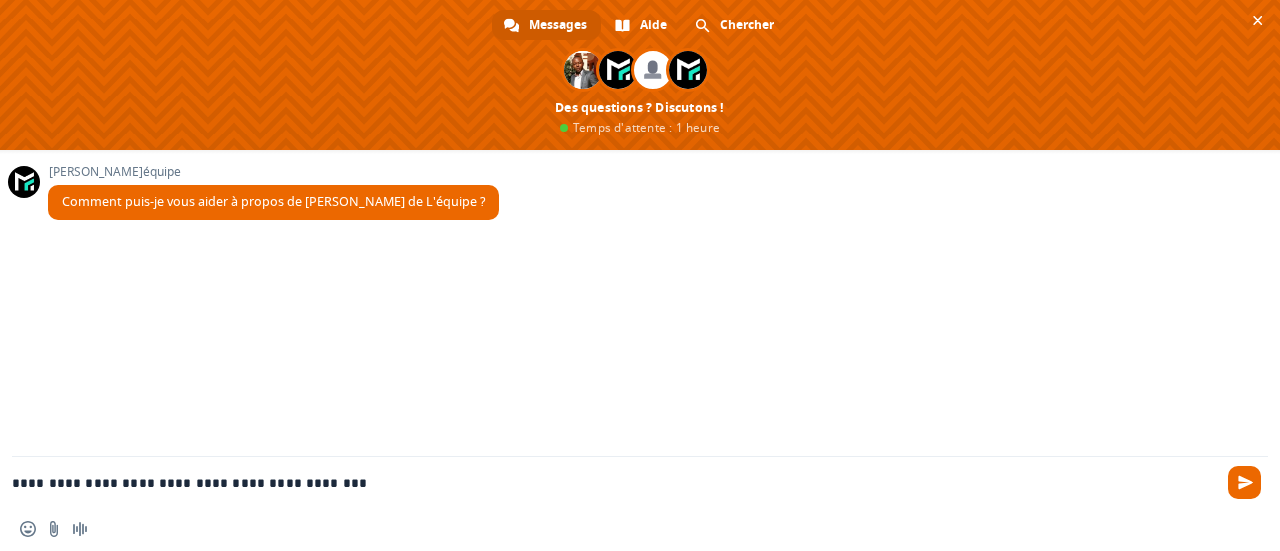 type 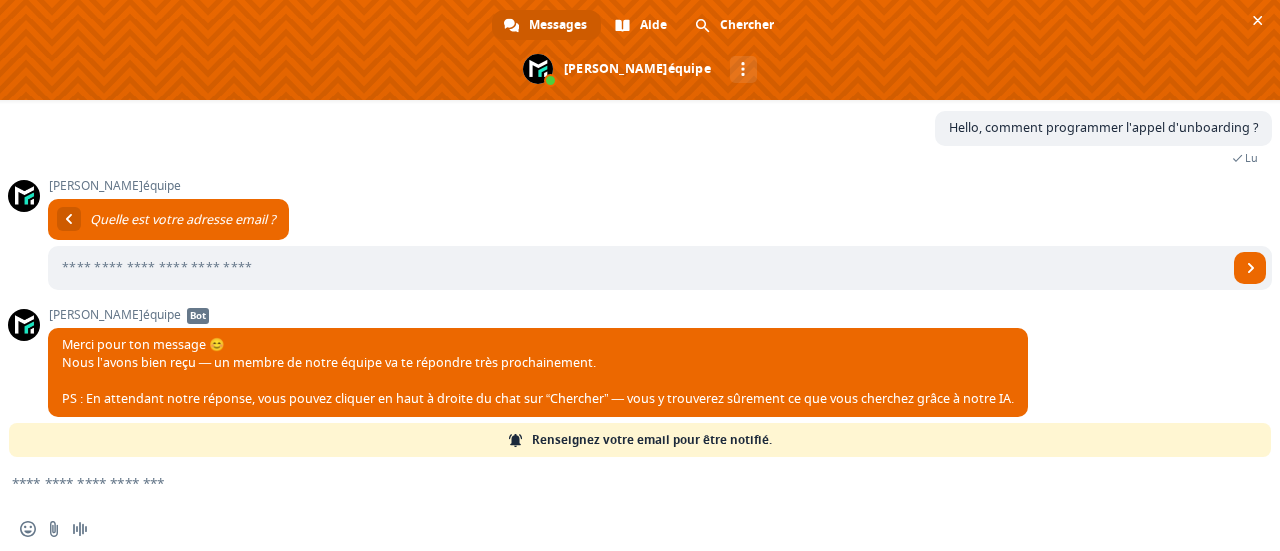 scroll, scrollTop: 130, scrollLeft: 0, axis: vertical 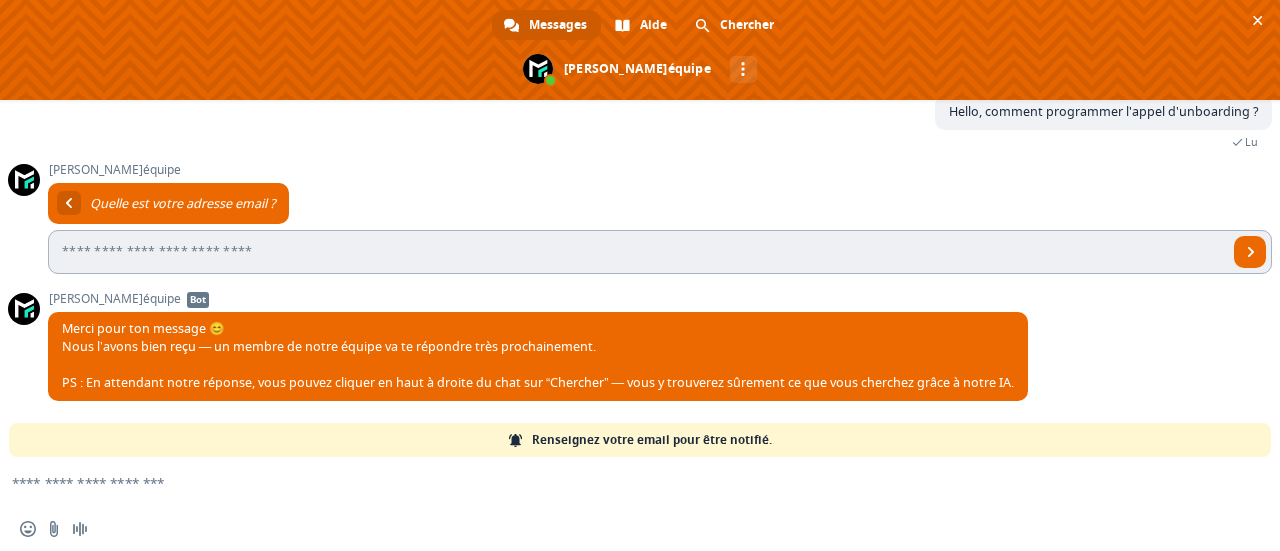 click at bounding box center (638, 252) 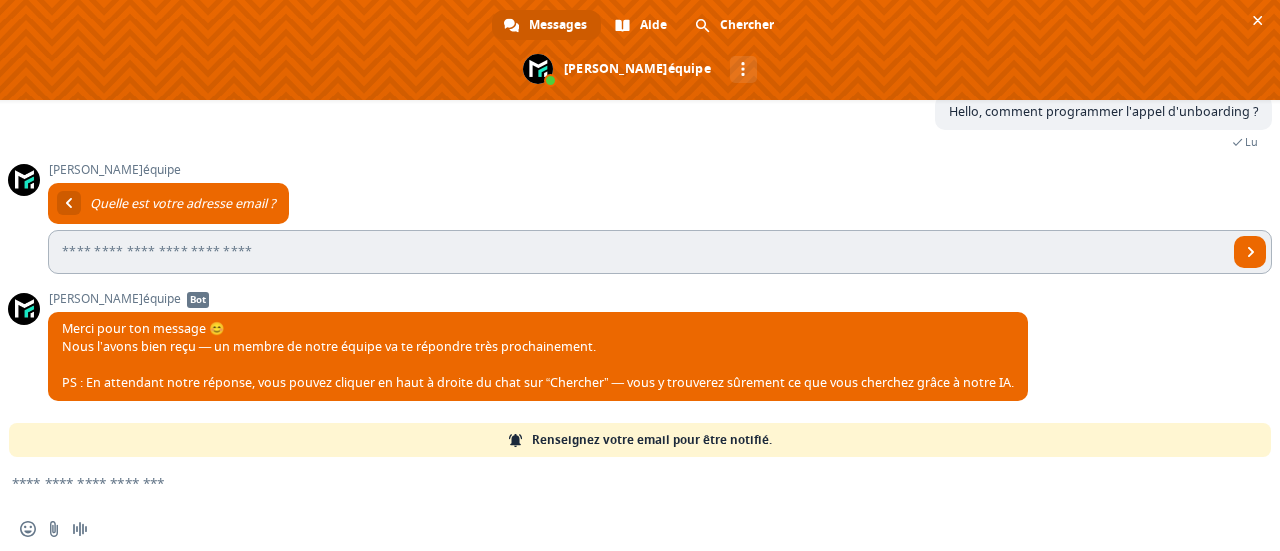 type on "**********" 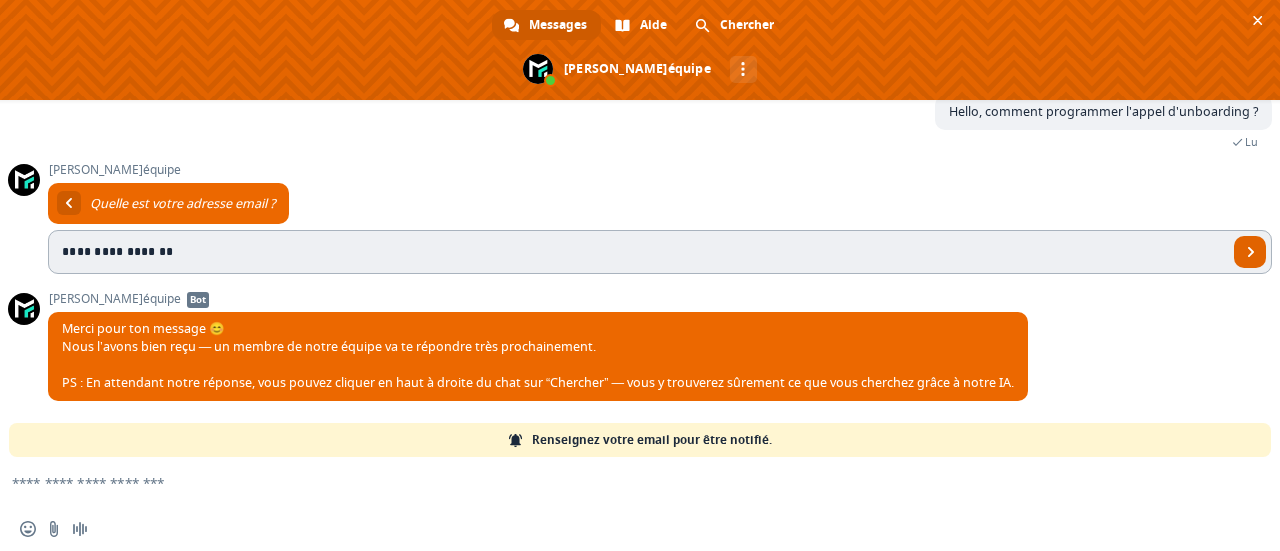 click at bounding box center (1251, 252) 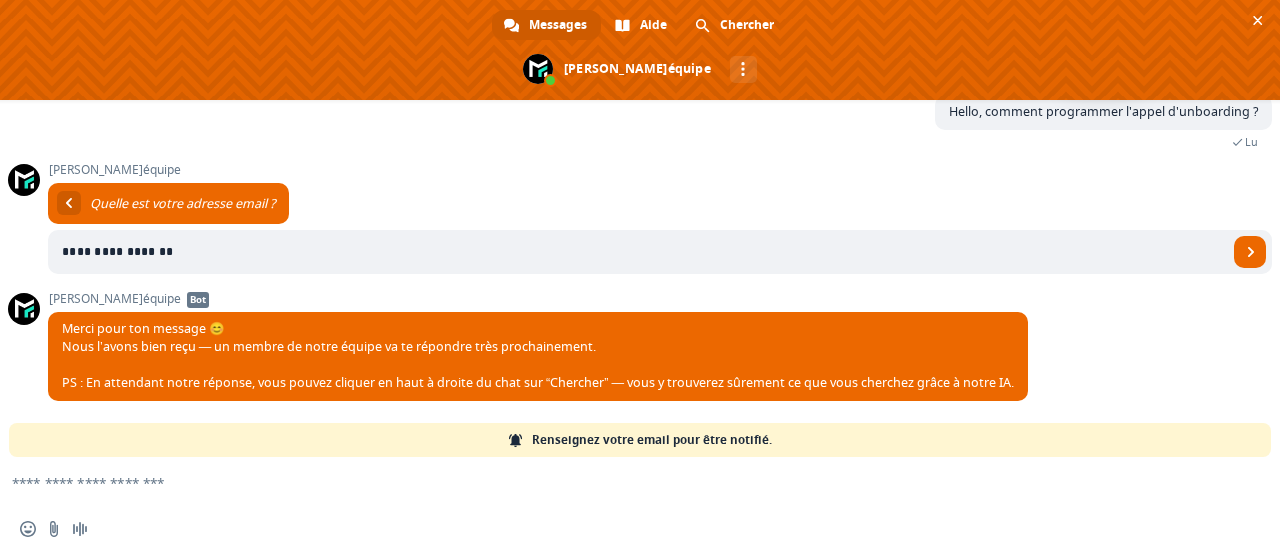 scroll, scrollTop: 0, scrollLeft: 0, axis: both 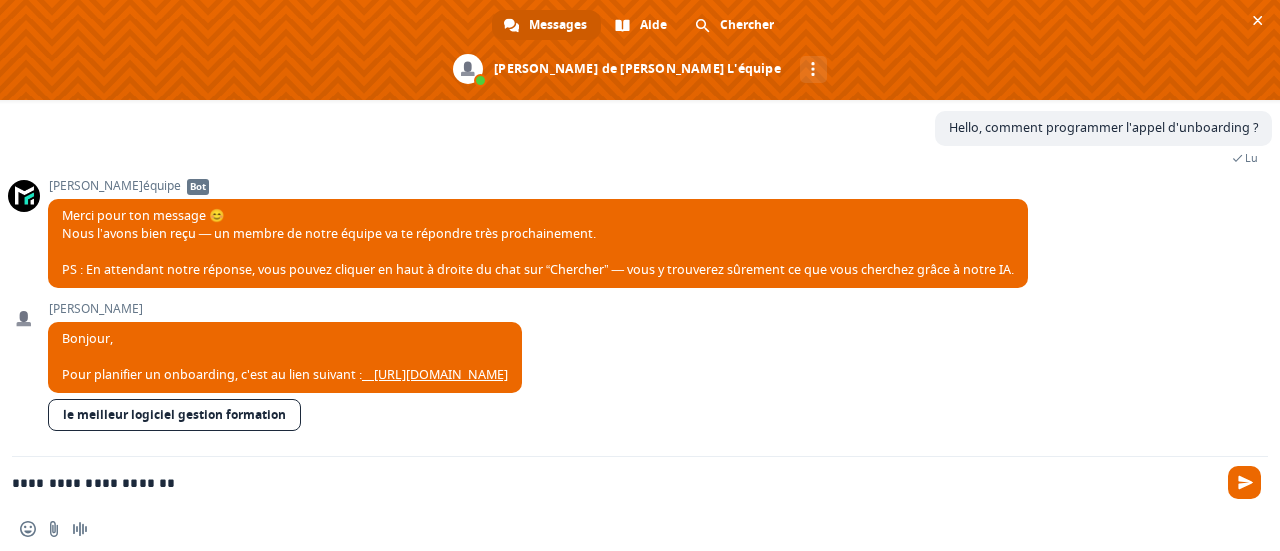 type on "**********" 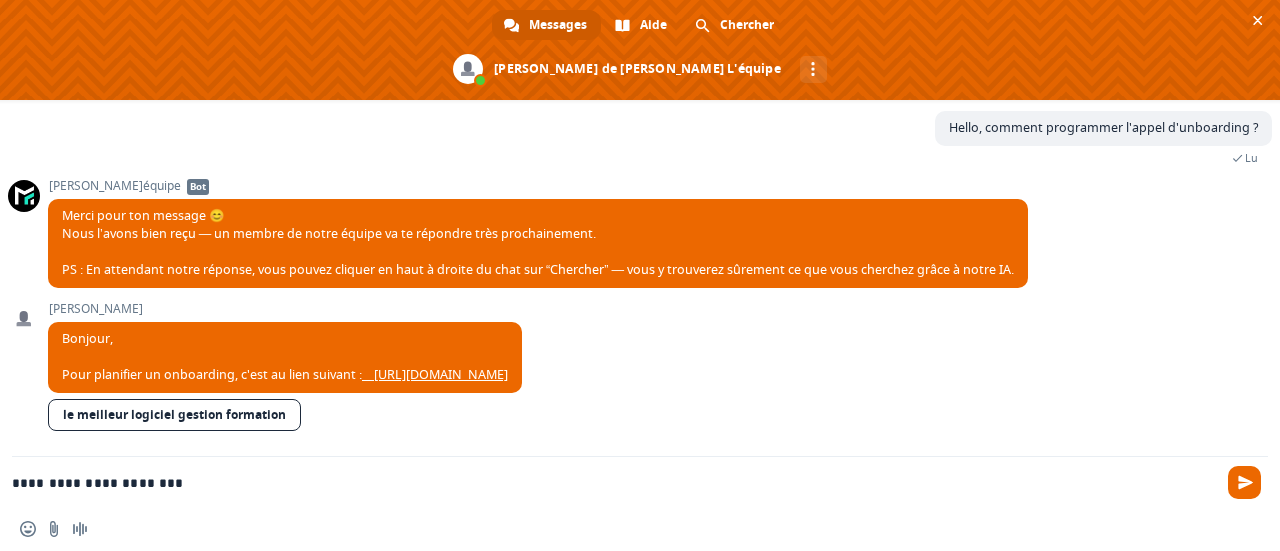 type 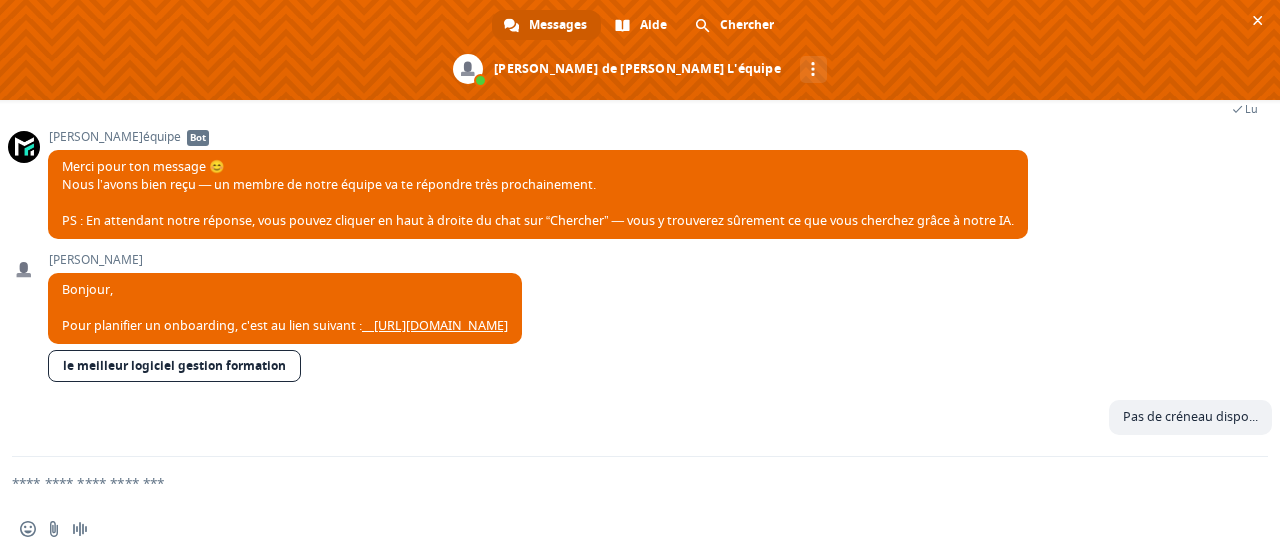 scroll, scrollTop: 164, scrollLeft: 0, axis: vertical 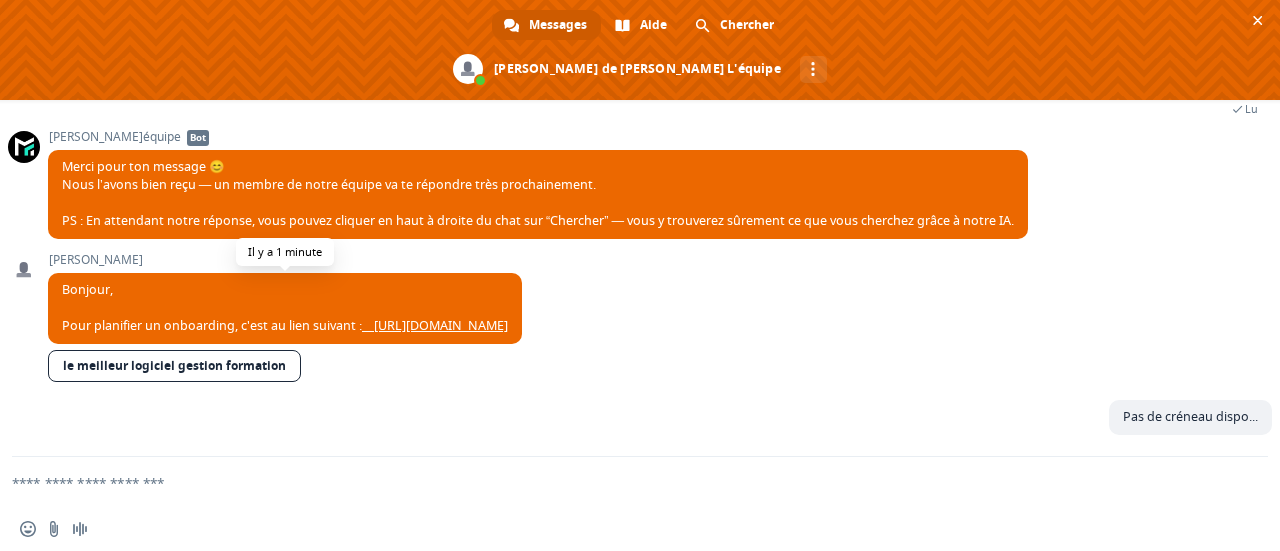 click on "__https://www.metaforma.io/page/planification-onboarding__" at bounding box center (435, 325) 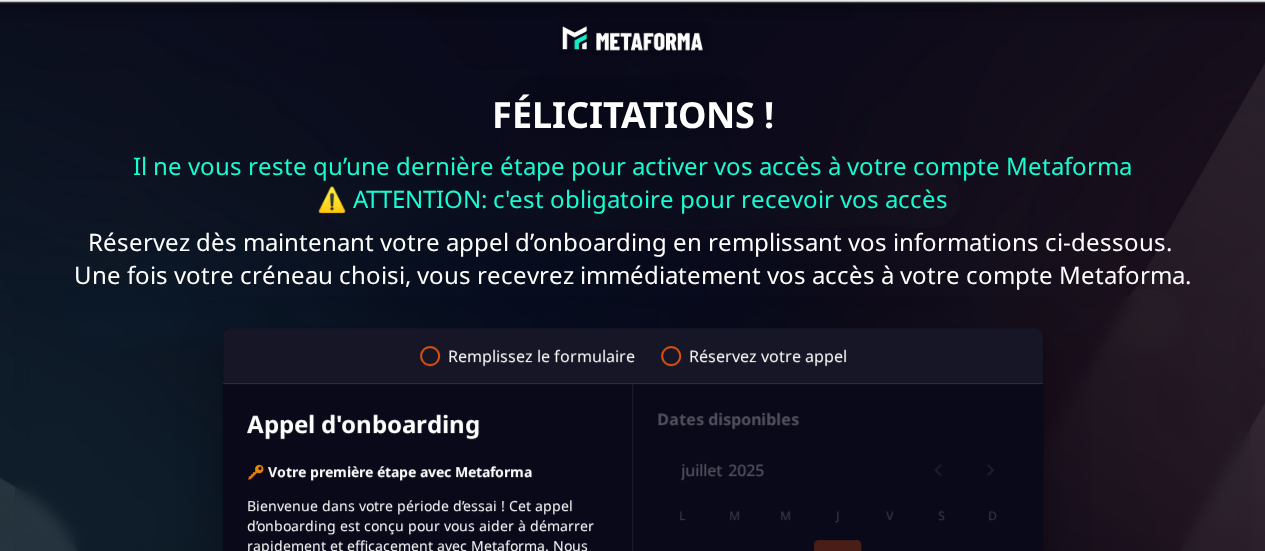 scroll, scrollTop: 0, scrollLeft: 0, axis: both 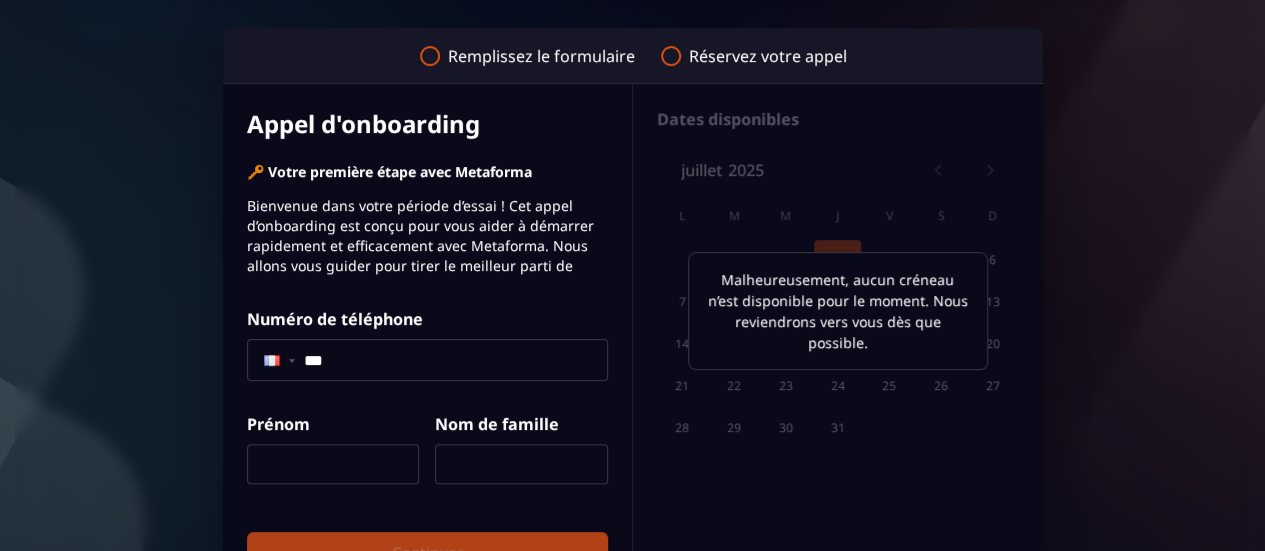 click on "Malheureusement, aucun créneau n’est disponible pour le moment. Nous reviendrons vers vous dès que possible." at bounding box center (838, 310) 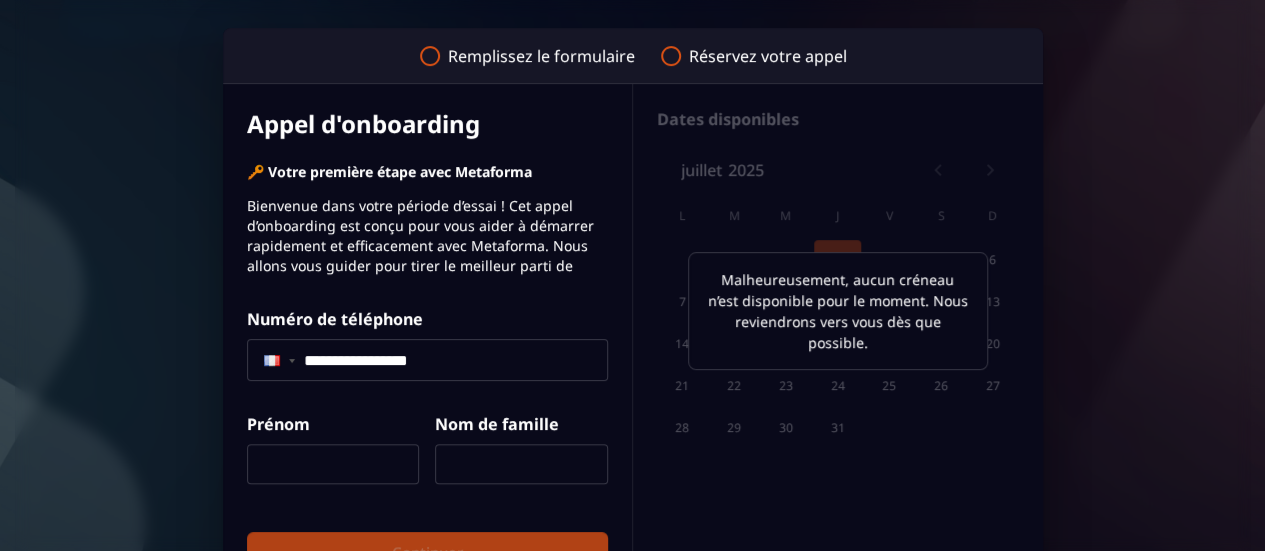 type on "***" 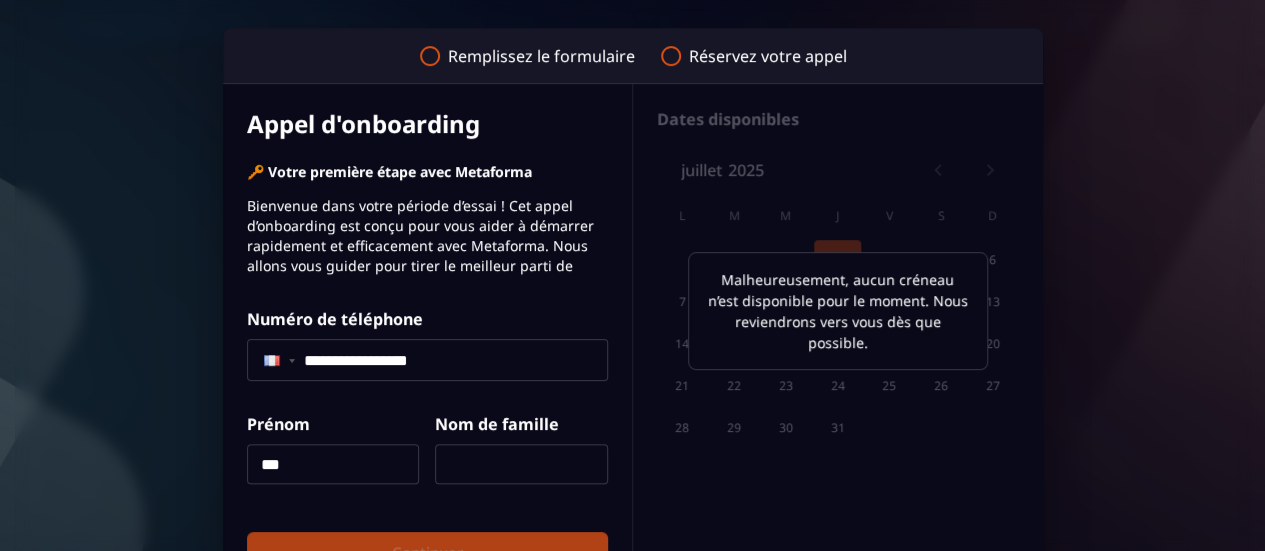 click at bounding box center (521, 464) 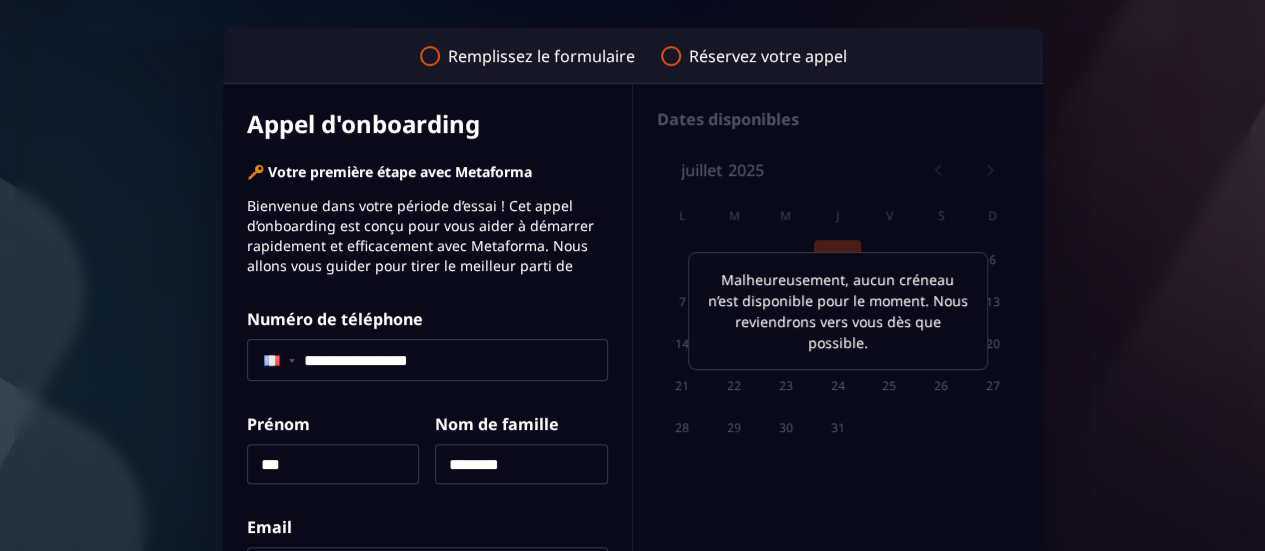 click on "***" at bounding box center [333, 464] 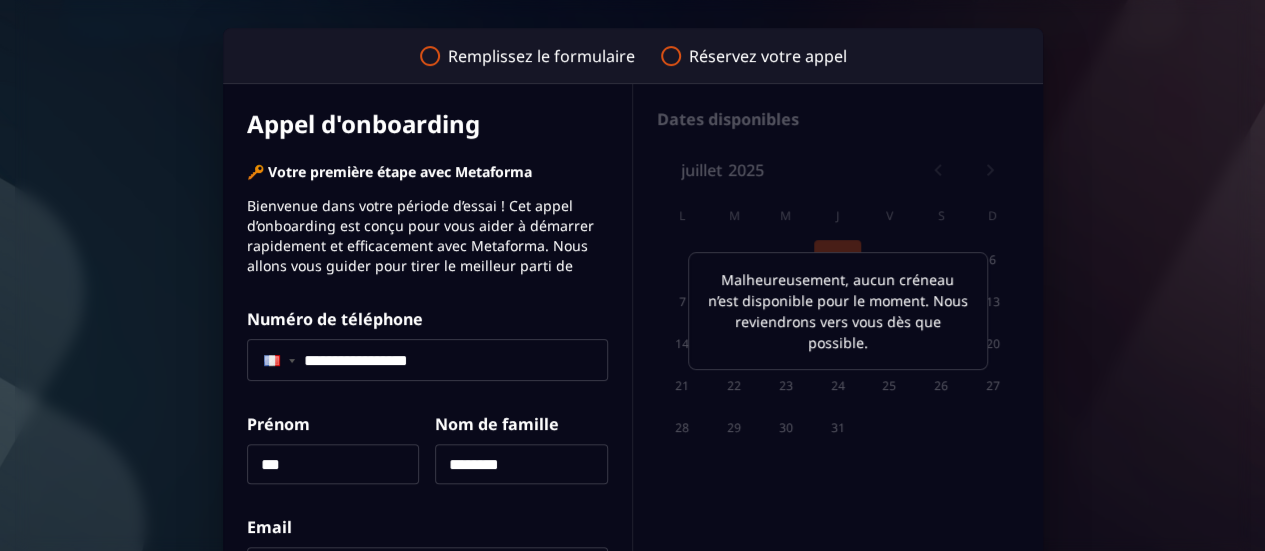 type on "********" 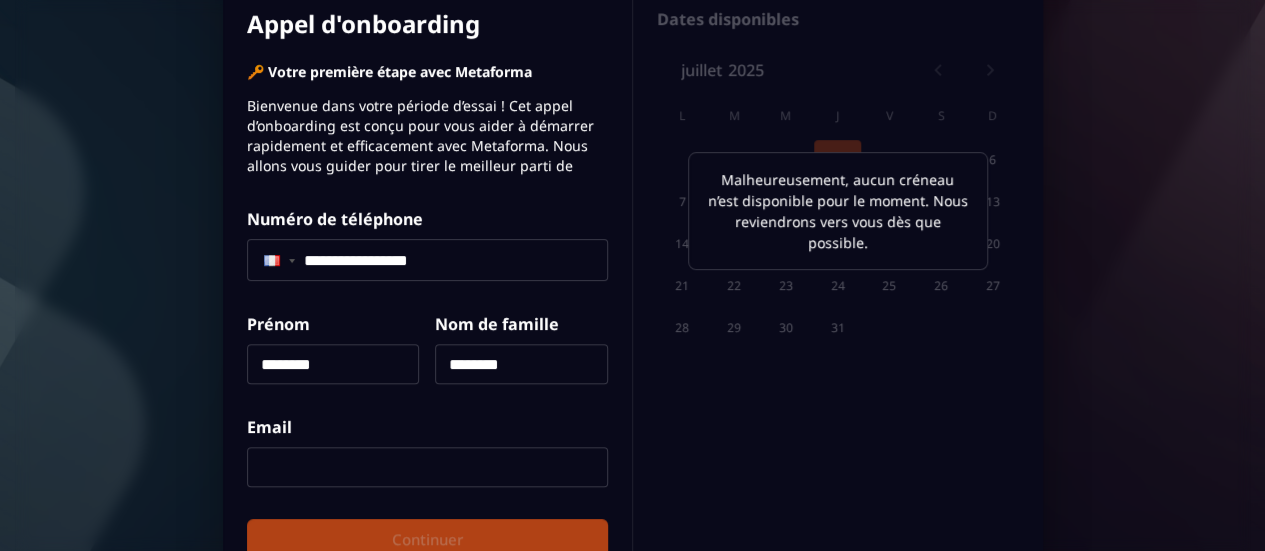 scroll, scrollTop: 600, scrollLeft: 0, axis: vertical 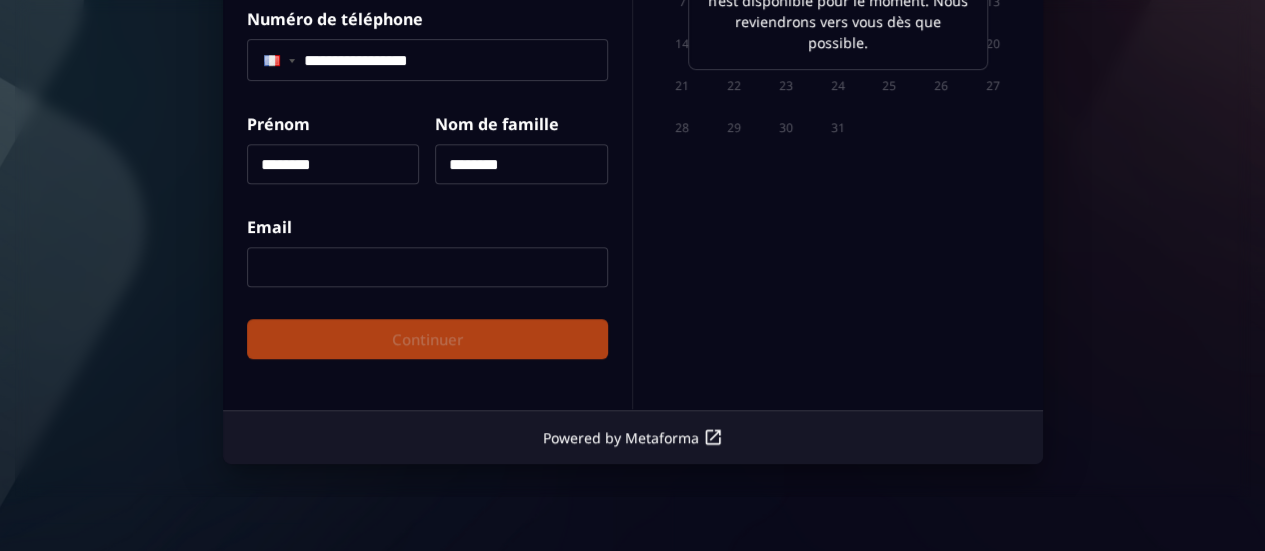 click at bounding box center [427, 267] 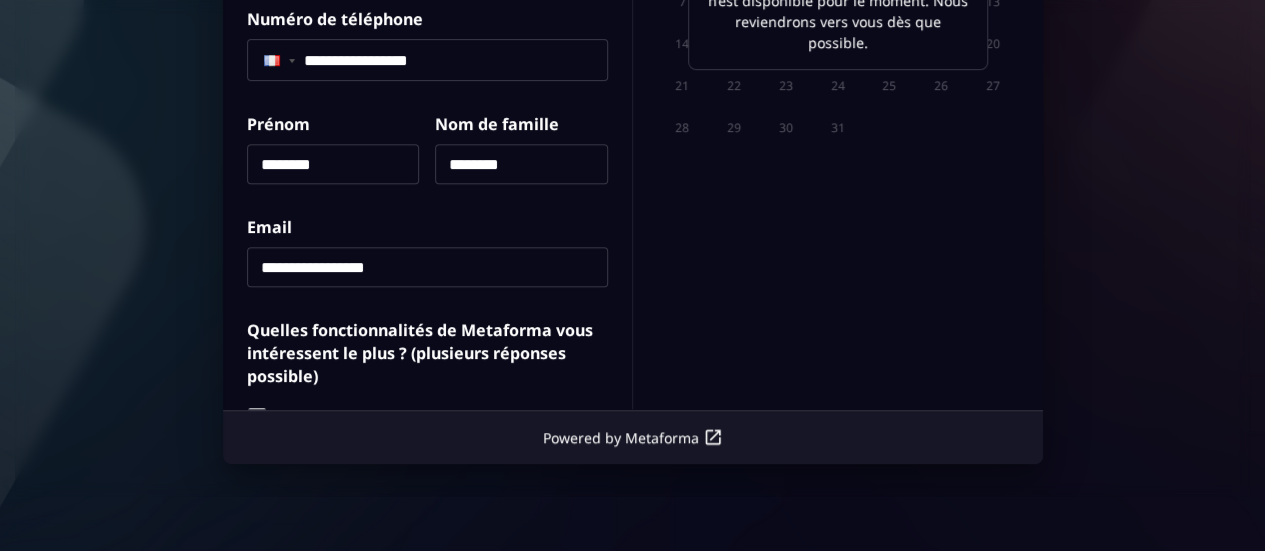 scroll, scrollTop: 603, scrollLeft: 0, axis: vertical 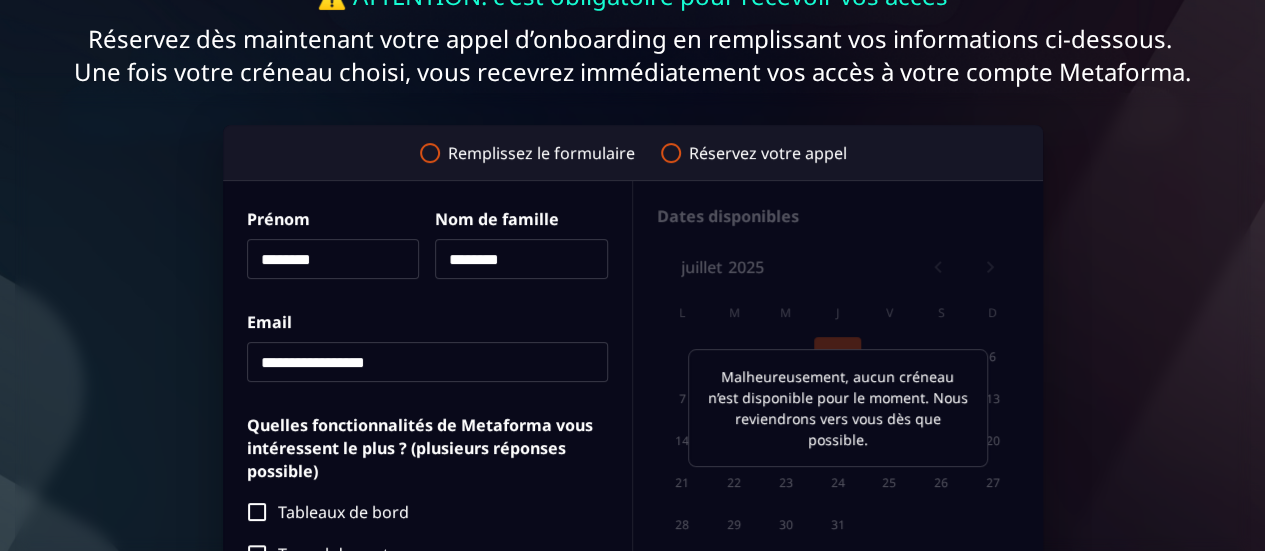 click 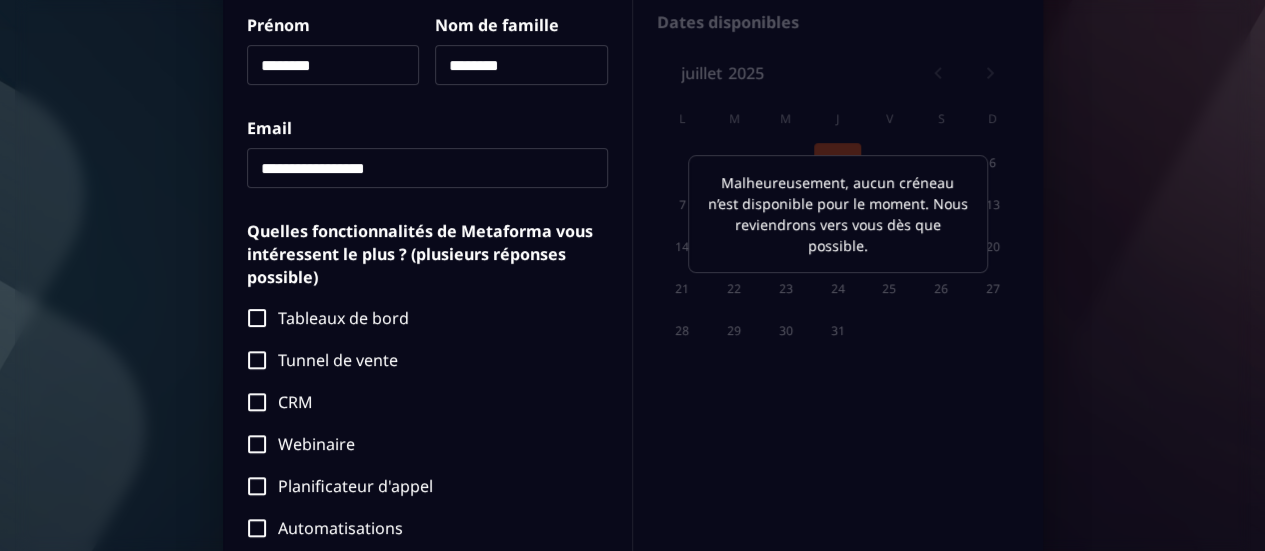 scroll, scrollTop: 403, scrollLeft: 0, axis: vertical 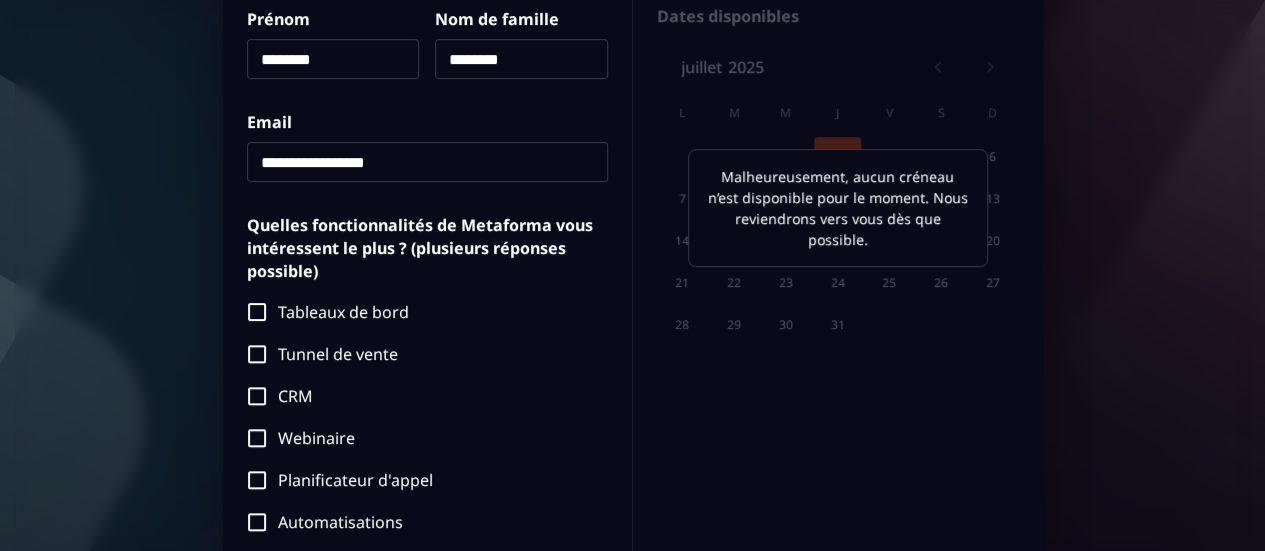 click on "Malheureusement, aucun créneau n’est disponible pour le moment. Nous reviendrons vers vous dès que possible." at bounding box center [838, 207] 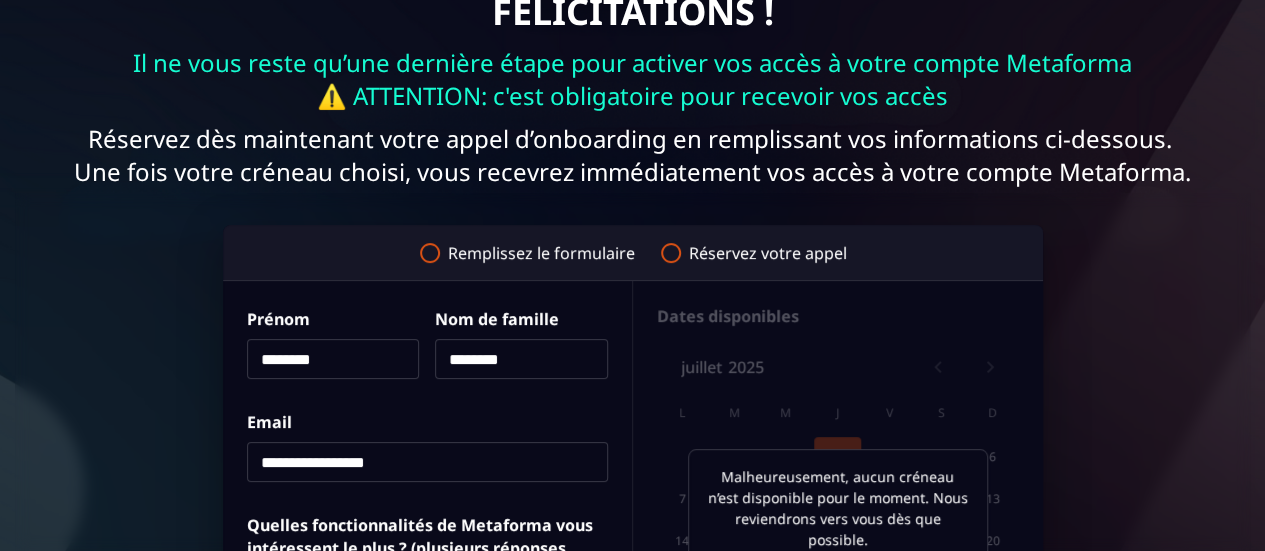 scroll, scrollTop: 3, scrollLeft: 0, axis: vertical 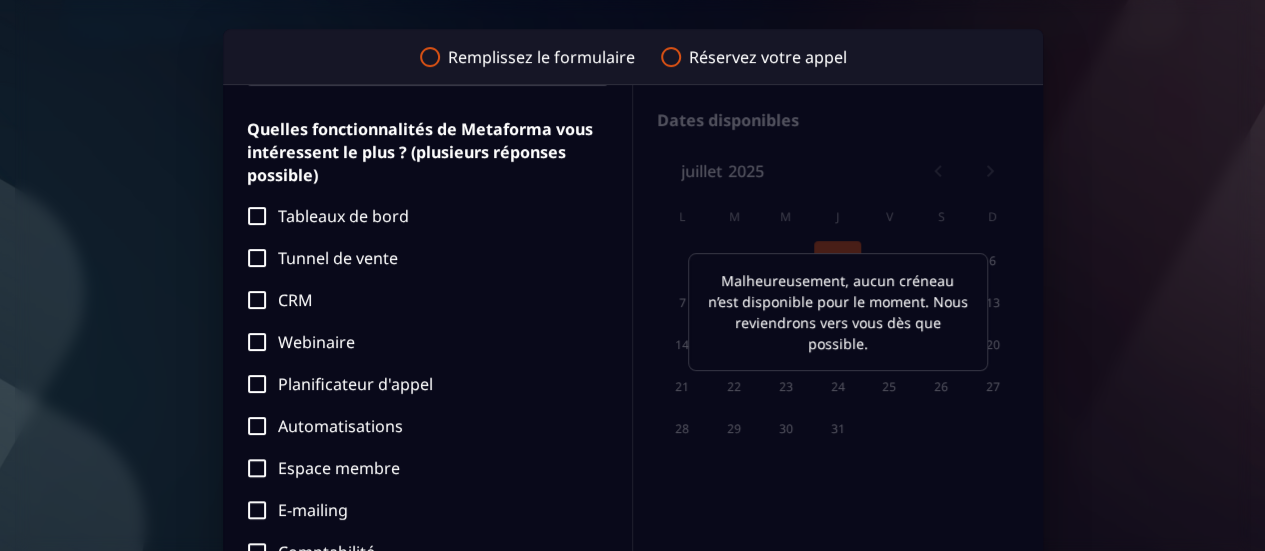 click on "Malheureusement, aucun créneau n’est disponible pour le moment. Nous reviendrons vers vous dès que possible." at bounding box center (838, 311) 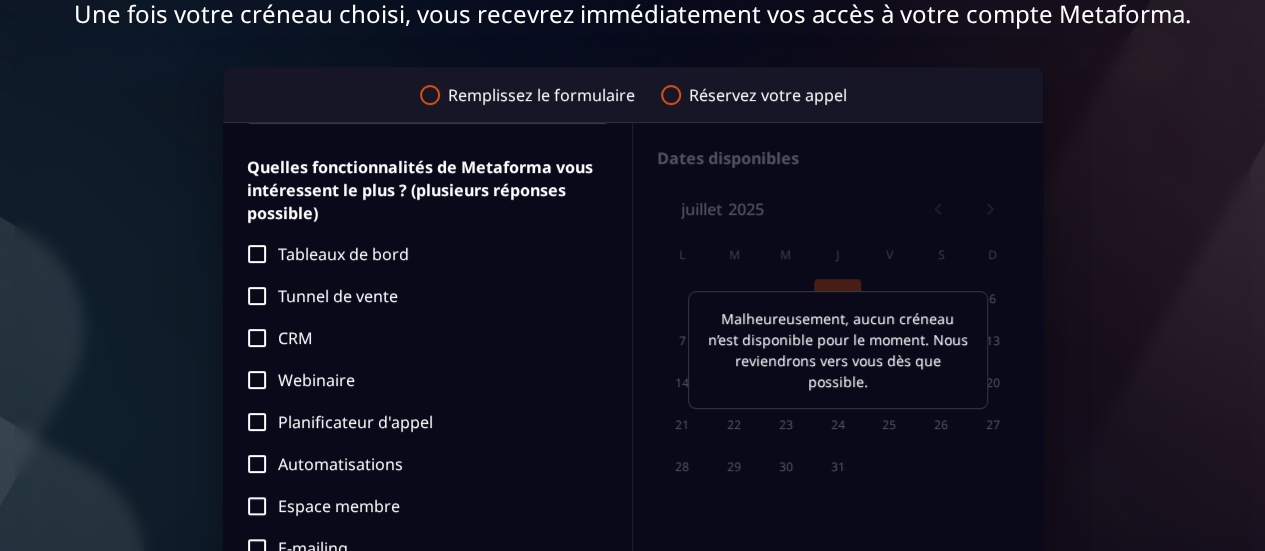 scroll, scrollTop: 203, scrollLeft: 0, axis: vertical 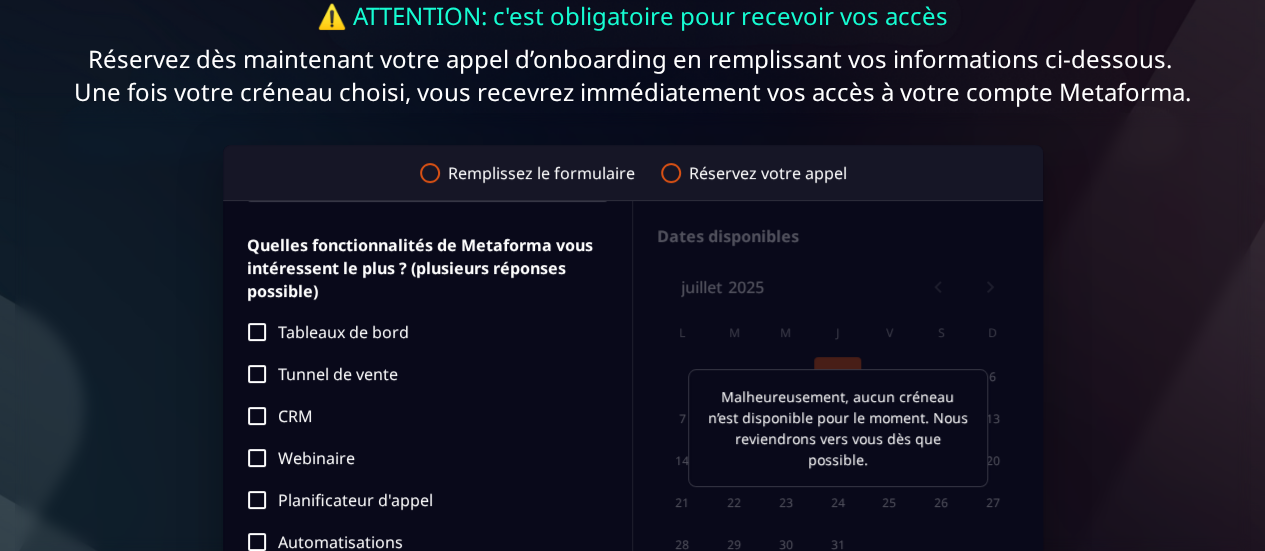 click on "Malheureusement, aucun créneau n’est disponible pour le moment. Nous reviendrons vers vous dès que possible." at bounding box center (838, 427) 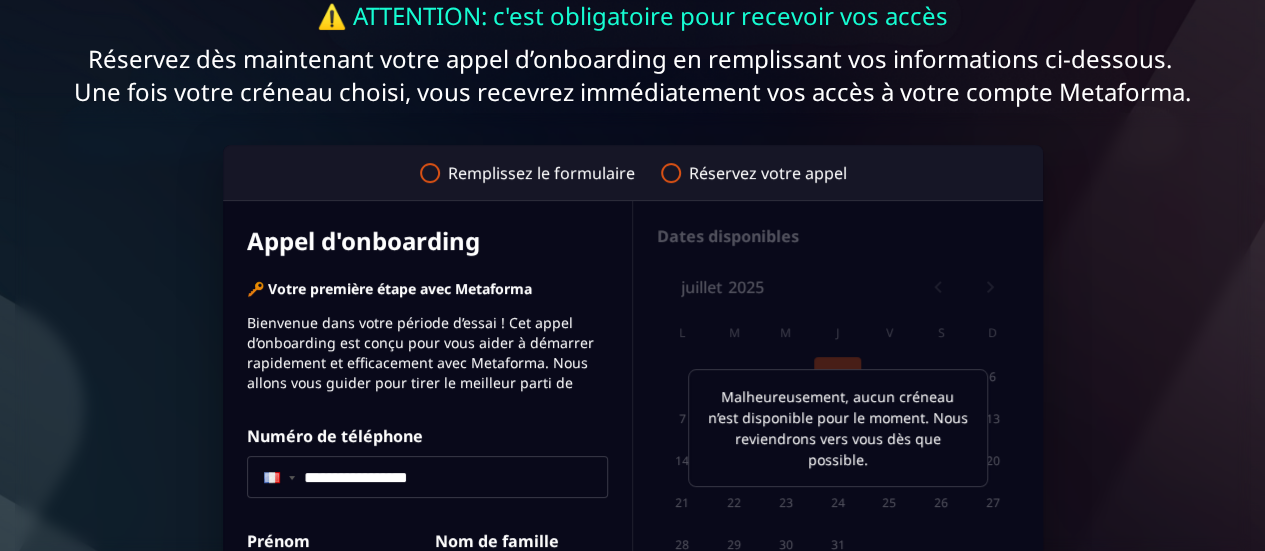scroll, scrollTop: 0, scrollLeft: 0, axis: both 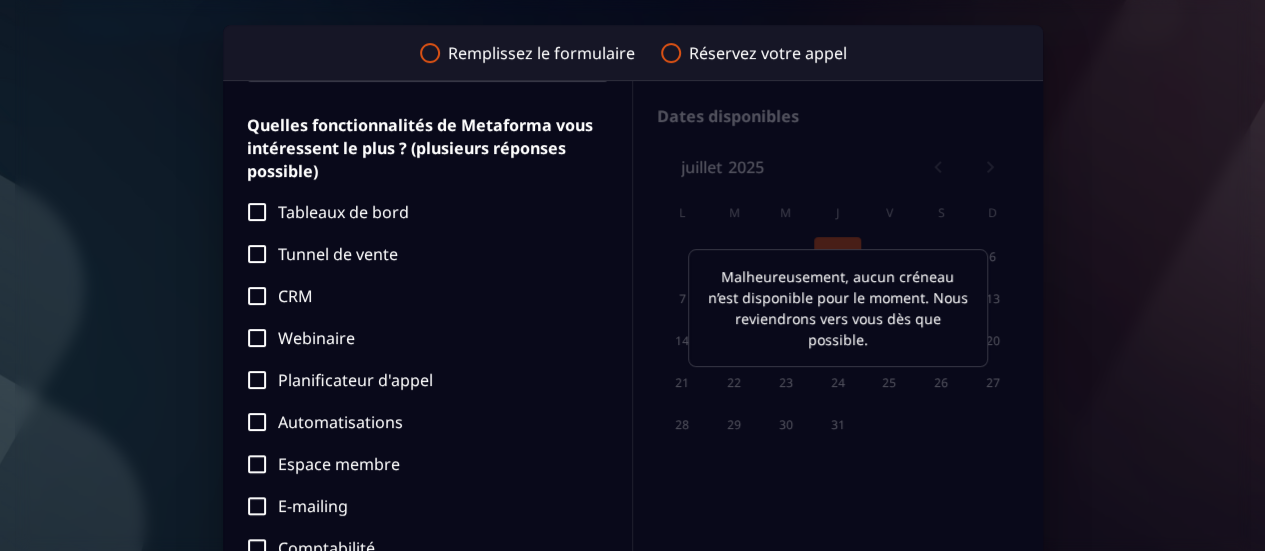 click on "Malheureusement, aucun créneau n’est disponible pour le moment. Nous reviendrons vers vous dès que possible." at bounding box center (838, 308) 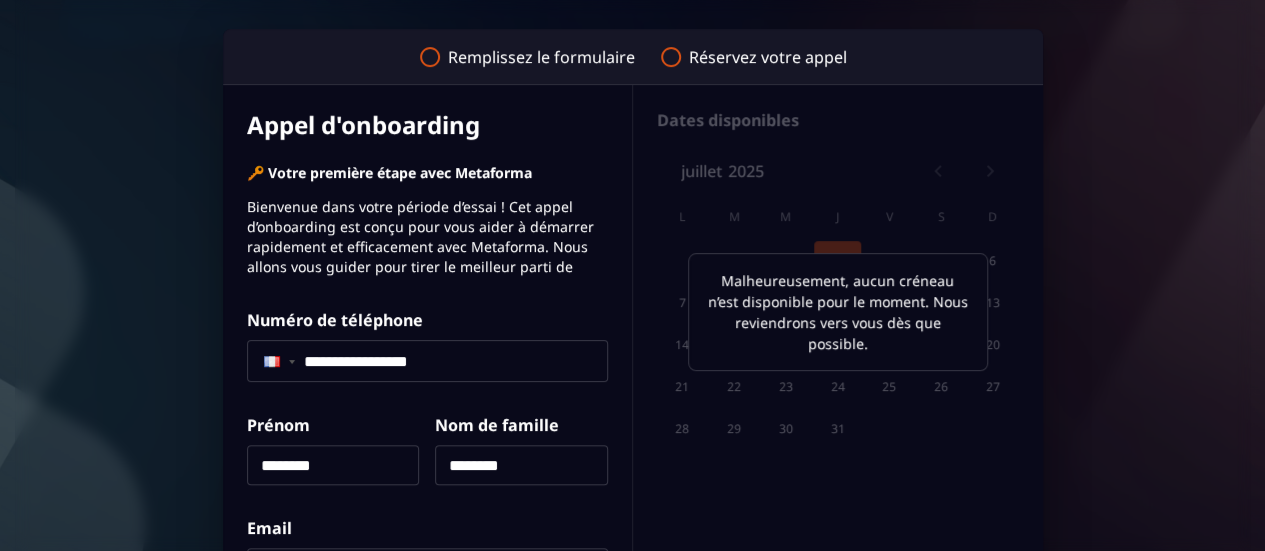 scroll, scrollTop: 0, scrollLeft: 0, axis: both 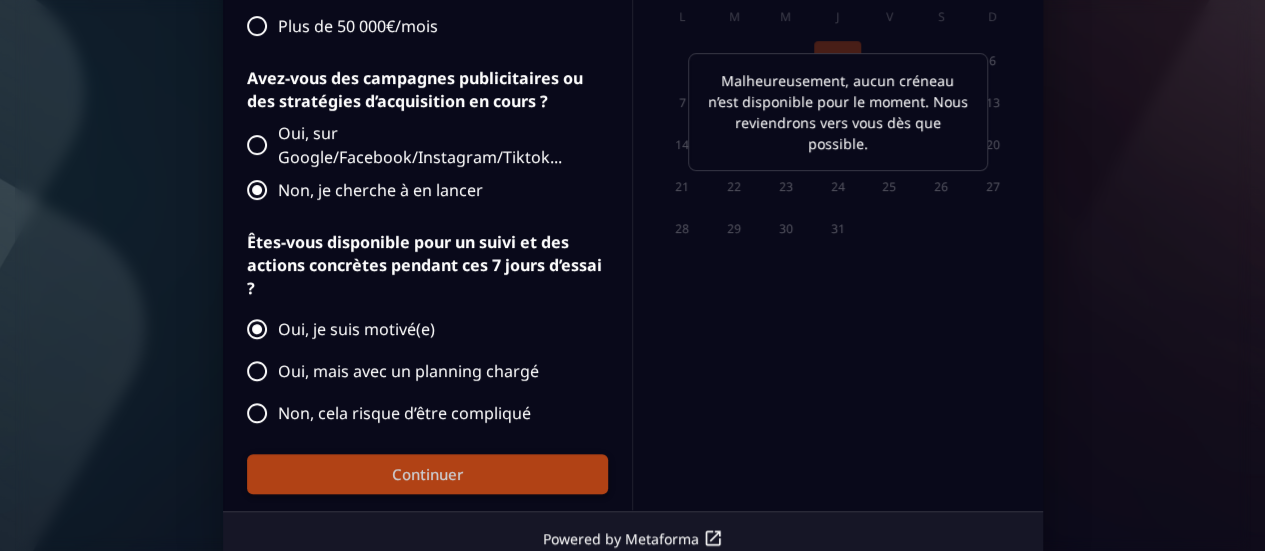 click on "Continuer" at bounding box center (427, 474) 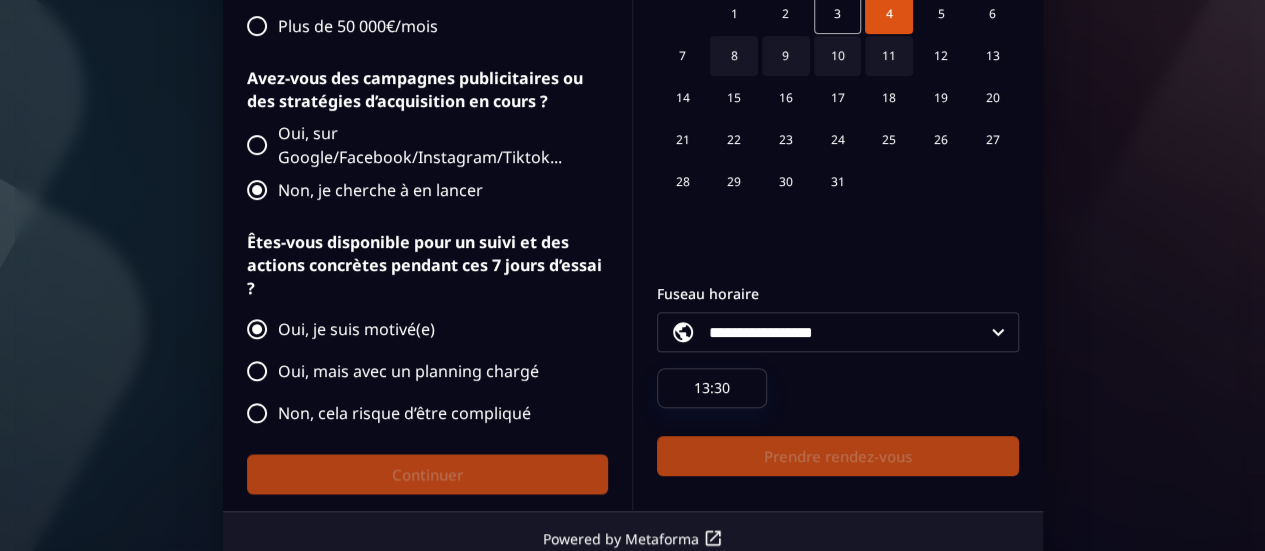 scroll, scrollTop: 52, scrollLeft: 0, axis: vertical 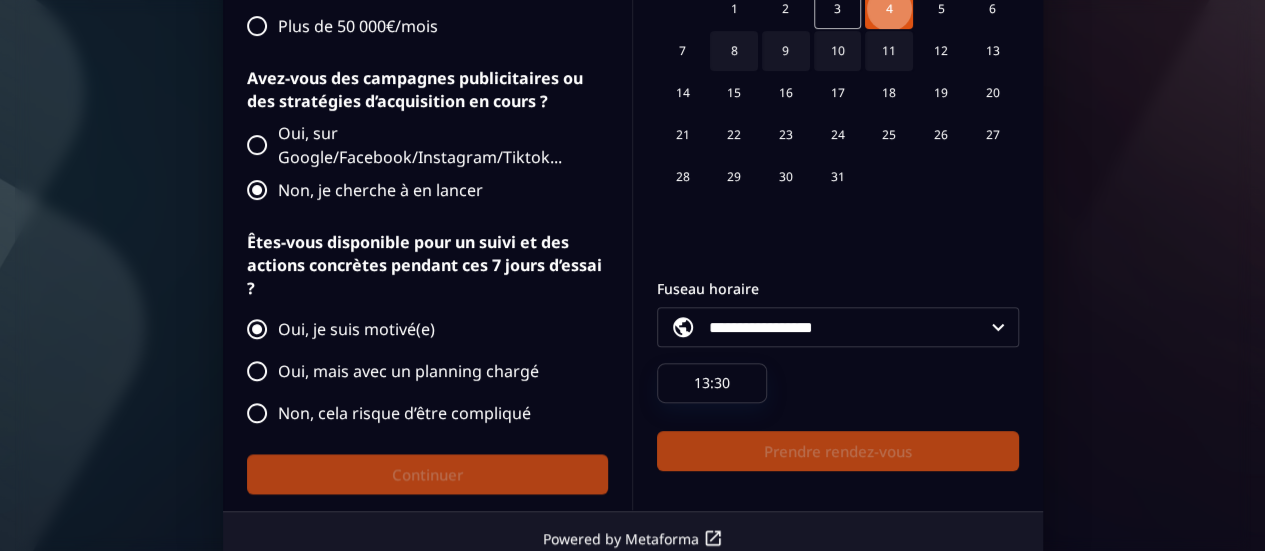 click on "4" at bounding box center [889, 9] 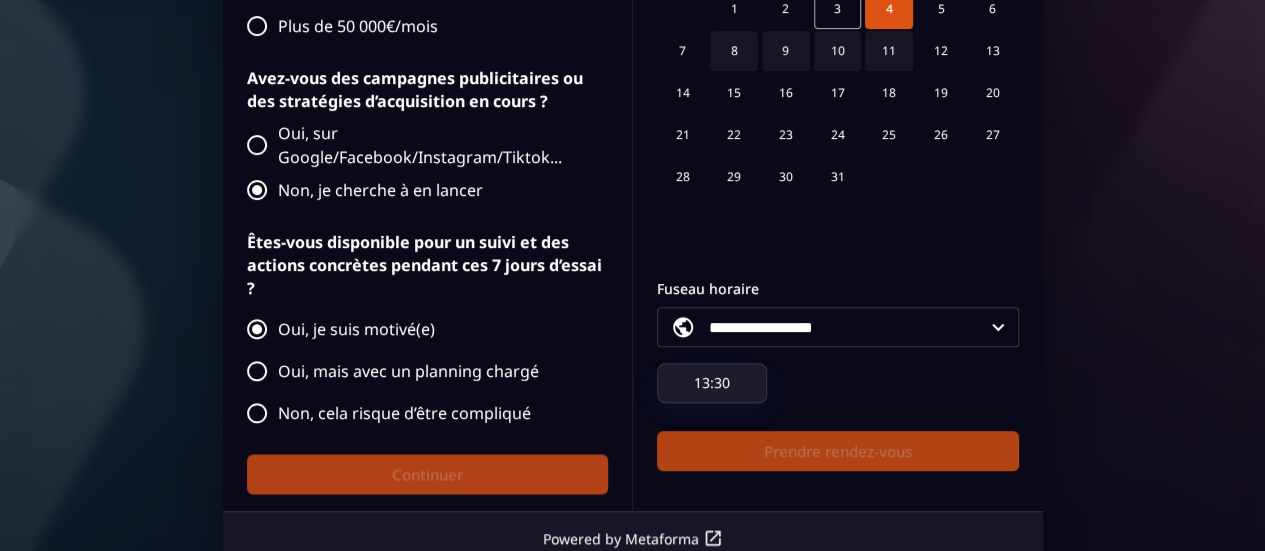 click on "13:30" at bounding box center (712, 383) 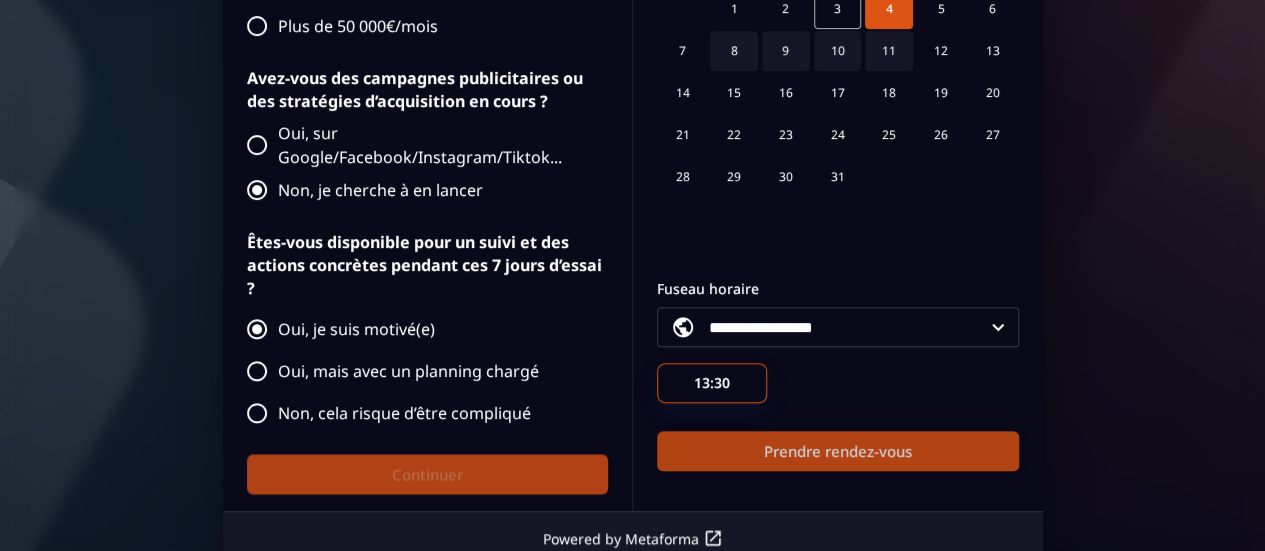 click on "Prendre rendez-vous" at bounding box center [838, 451] 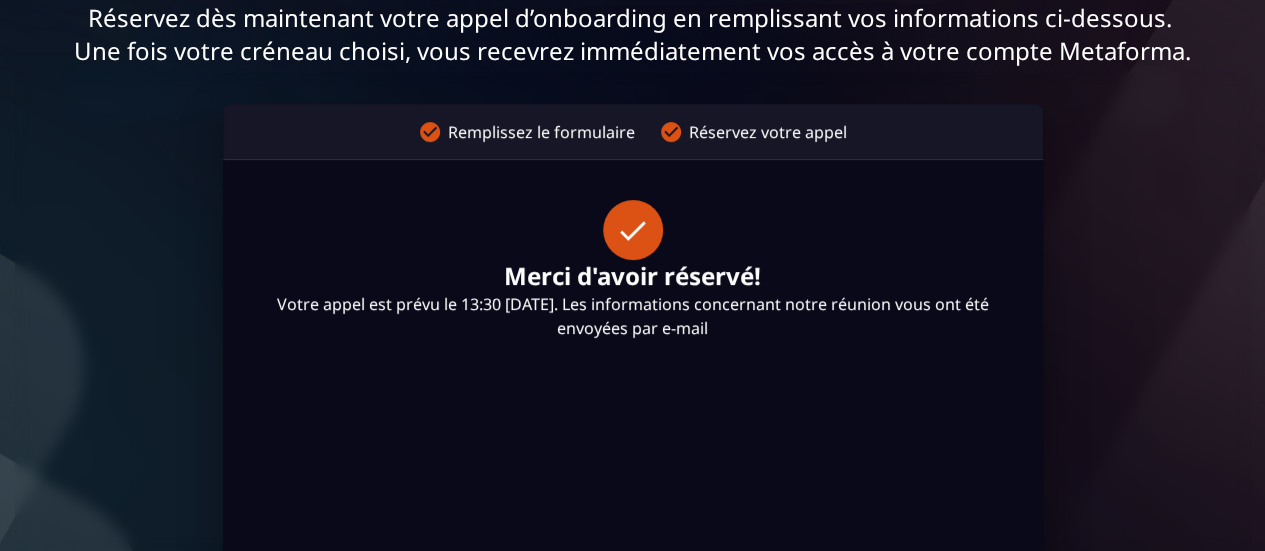 scroll, scrollTop: 203, scrollLeft: 0, axis: vertical 